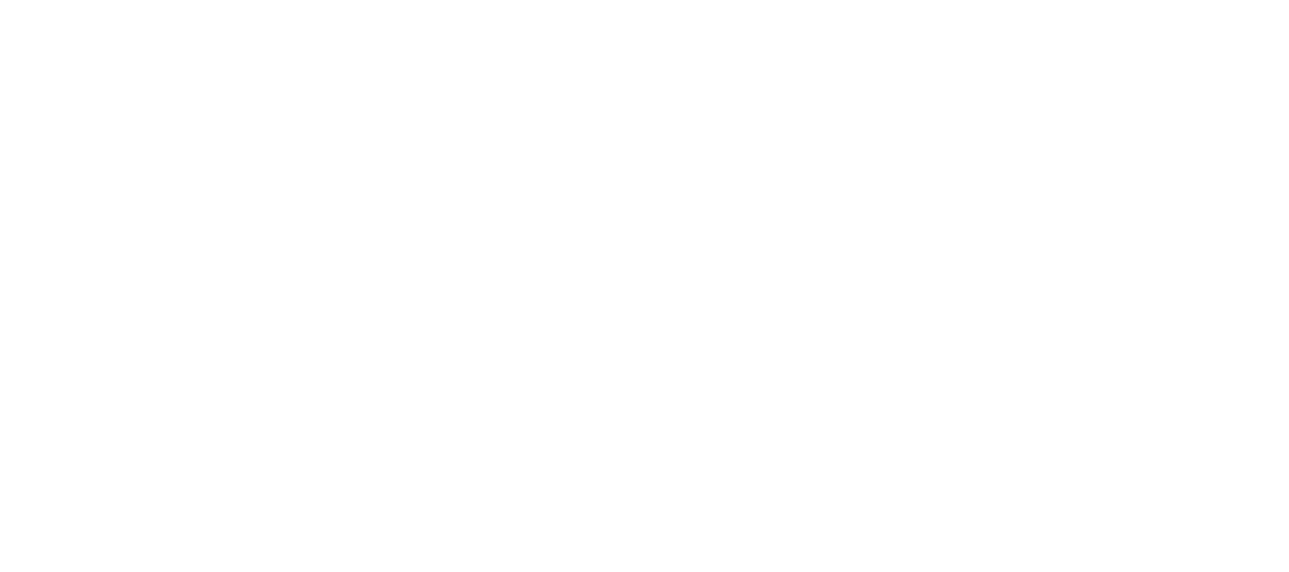 scroll, scrollTop: 0, scrollLeft: 0, axis: both 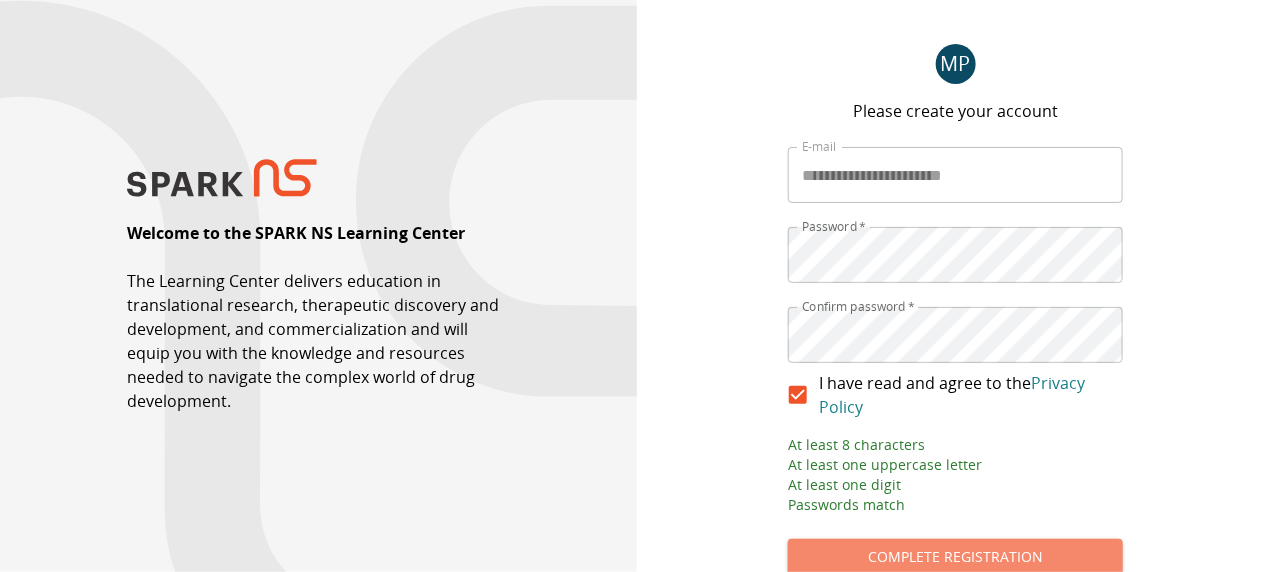 click on "Complete Registration" at bounding box center [955, 557] 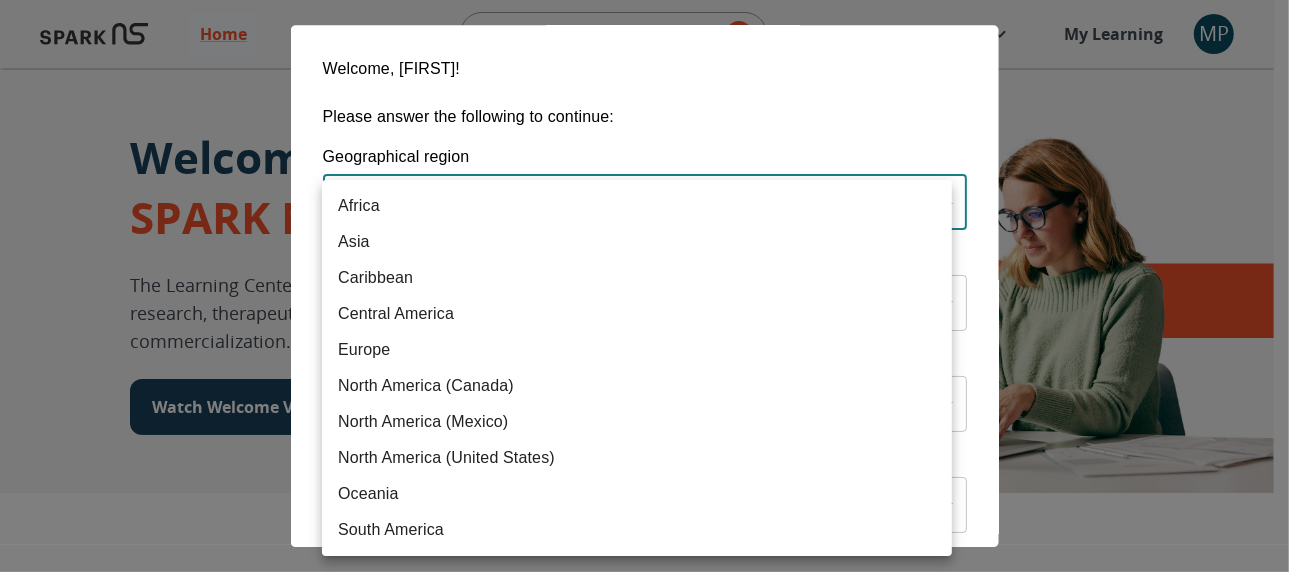 click on "Home Explore ​ About Resources My Learning MP Welcome to the SPARK NS  Learning Center The Learning Center will support your journey in translational research, therapeutic discovery and development, and commercialization. Watch Welcome Video The Drug Discovery and Development Process The drug development process typically has three phases. Discover, Develop, Deliver. Click each tab to learn more. Discover Develop Deliver Discover The Discover section covers foundational knowledge in drug discovery and
development, from identifying unmet medical need and understanding the disease to defining essential
product characteristics, therapeutic discovery, and optimization. You will also find information
supporting strategic planning, the basics of the market, and technology transfer as well as regulatory
and intellectual property considerations. Watch Video Your Learning, Your Way Courses Go to Courses Courses Go to Courses Modules Go to Modules Videos Go to Videos Contact Privacy" at bounding box center [644, 1244] 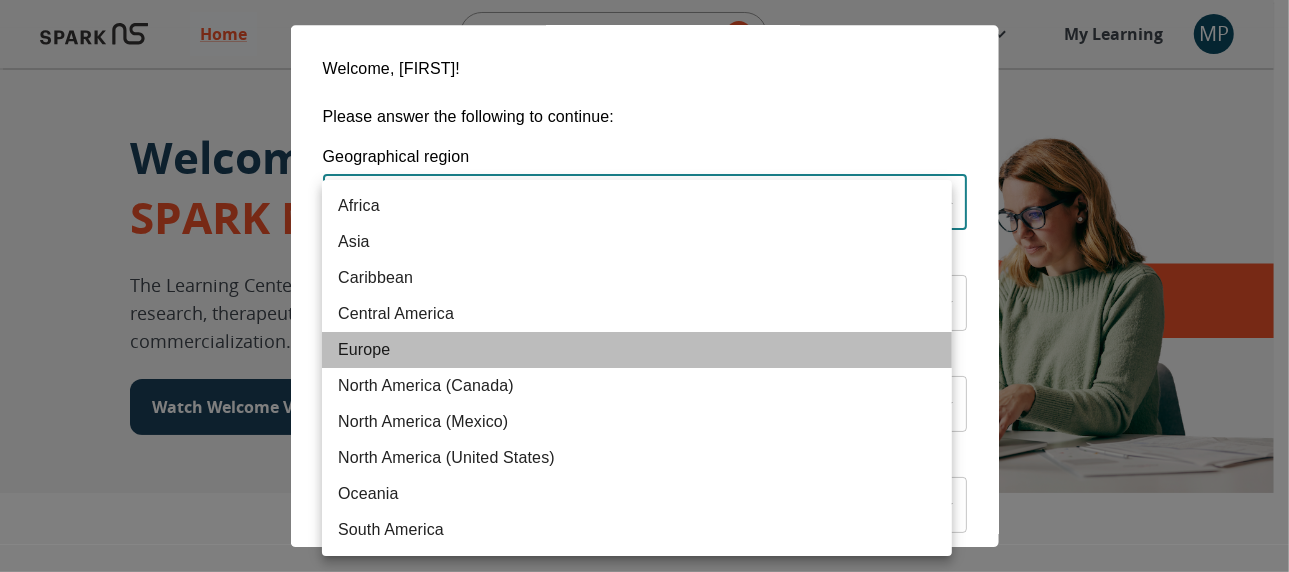 click on "Europe" at bounding box center (637, 350) 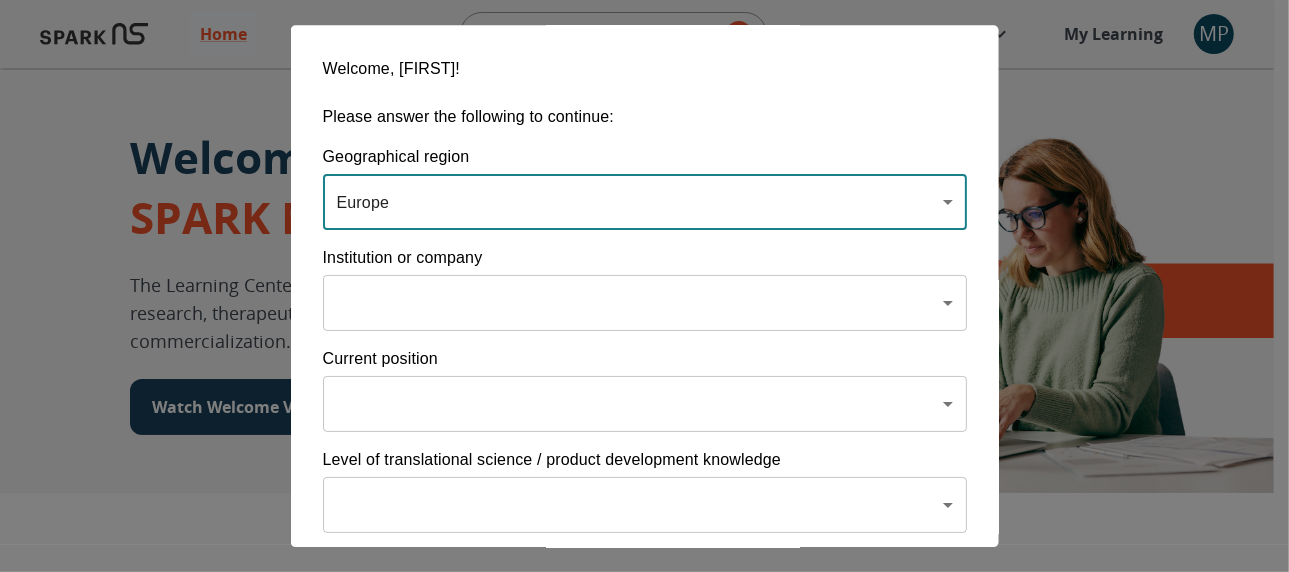 click on "Home Explore ​ About Resources My Learning MP Welcome to the SPARK NS  Learning Center The Learning Center will support your journey in translational research, therapeutic discovery and development, and commercialization. Watch Welcome Video The Drug Discovery and Development Process The drug development process typically has three phases. Discover, Develop, Deliver. Click each tab to learn more. Discover Develop Deliver Discover The Discover section covers foundational knowledge in drug discovery and
development, from identifying unmet medical need and understanding the disease to defining essential
product characteristics, therapeutic discovery, and optimization. You will also find information
supporting strategic planning, the basics of the market, and technology transfer as well as regulatory
and intellectual property considerations. Watch Video Your Learning, Your Way Courses Go to Courses Courses Go to Courses Modules Go to Modules Videos Go to Videos Contact Privacy" at bounding box center (644, 1244) 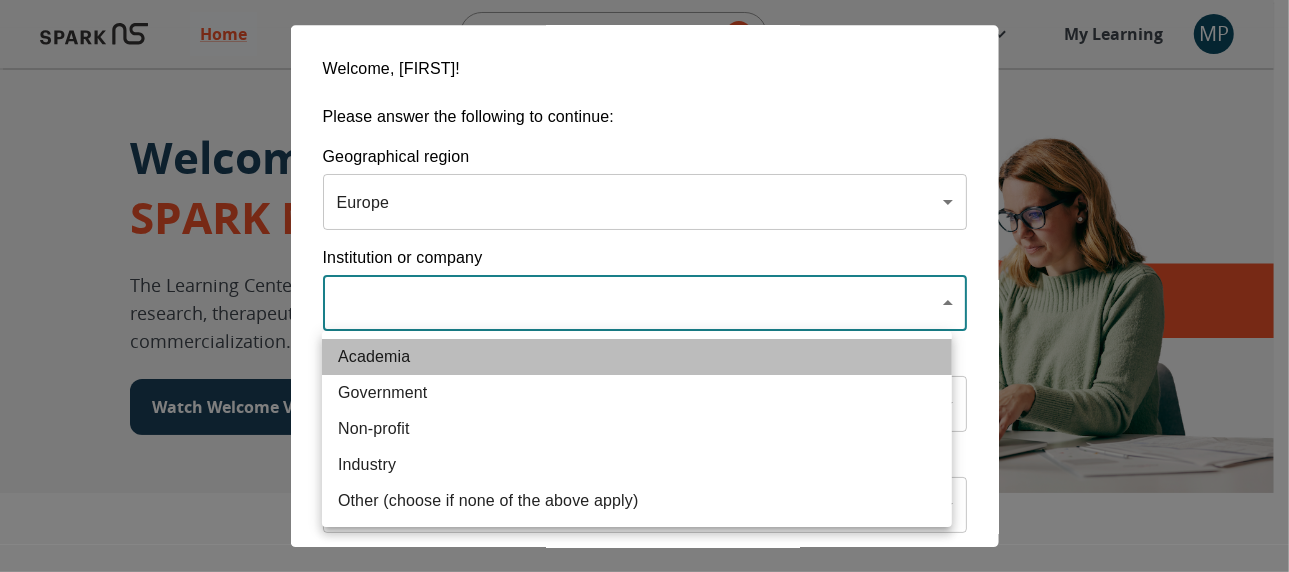 click on "Academia" at bounding box center (637, 357) 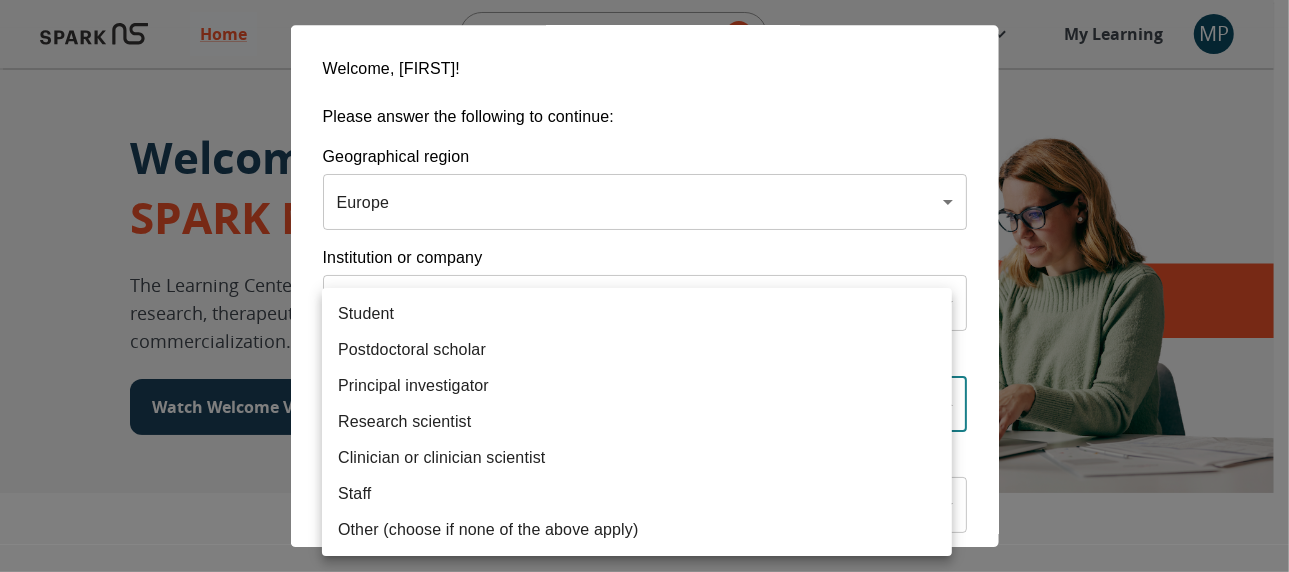 click on "Home Explore ​ About Resources My Learning MP Welcome to the SPARK NS  Learning Center The Learning Center will support your journey in translational research, therapeutic discovery and development, and commercialization. Watch Welcome Video The Drug Discovery and Development Process The drug development process typically has three phases. Discover, Develop, Deliver. Click each tab to learn more. Discover Develop Deliver Discover The Discover section covers foundational knowledge in drug discovery and
development, from identifying unmet medical need and understanding the disease to defining essential
product characteristics, therapeutic discovery, and optimization. You will also find information
supporting strategic planning, the basics of the market, and technology transfer as well as regulatory
and intellectual property considerations. Watch Video Your Learning, Your Way Courses Go to Courses Courses Go to Courses Modules Go to Modules Videos Go to Videos Contact Privacy" at bounding box center (644, 1244) 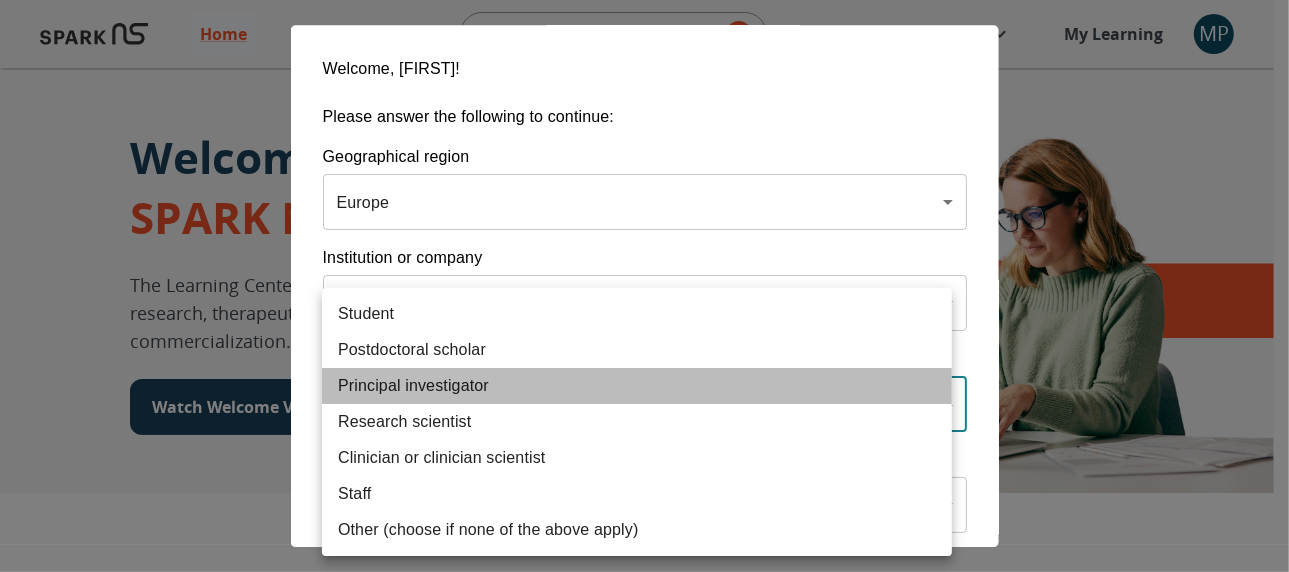 click on "Principal investigator" at bounding box center [637, 386] 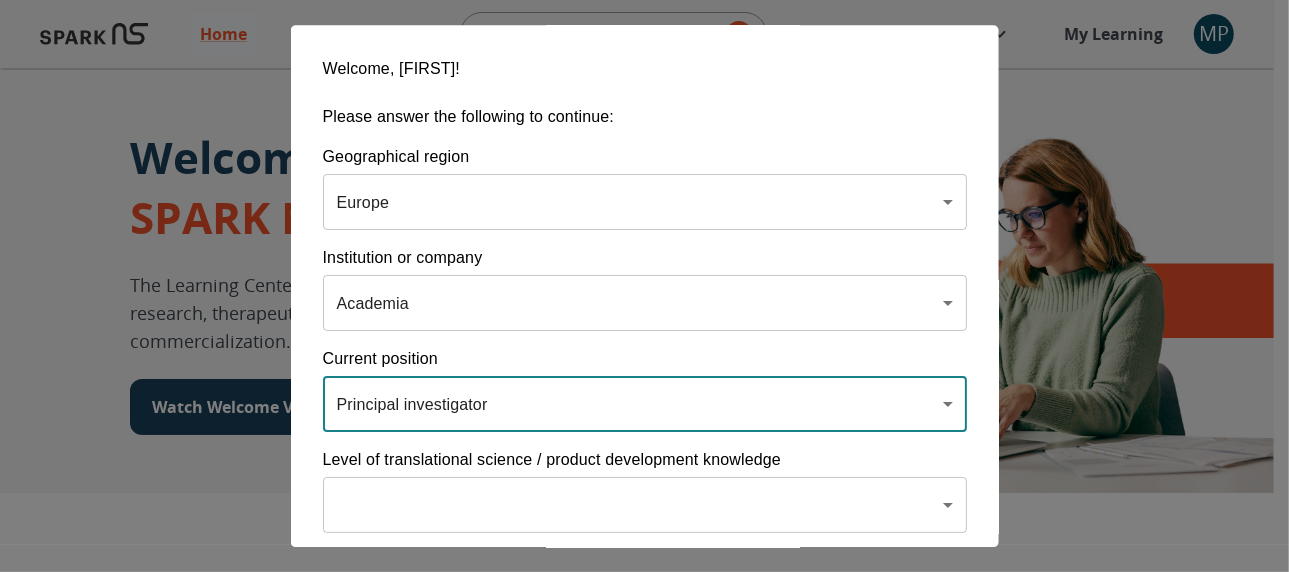 click on "Home Explore ​ About Resources My Learning MP Welcome to the SPARK NS  Learning Center The Learning Center will support your journey in translational research, therapeutic discovery and development, and commercialization. Watch Welcome Video The Drug Discovery and Development Process The drug development process typically has three phases. Discover, Develop, Deliver. Click each tab to learn more. Discover Develop Deliver Discover The Discover section covers foundational knowledge in drug discovery and
development, from identifying unmet medical need and understanding the disease to defining essential
product characteristics, therapeutic discovery, and optimization. You will also find information
supporting strategic planning, the basics of the market, and technology transfer as well as regulatory
and intellectual property considerations. Watch Video Your Learning, Your Way Courses Go to Courses Courses Go to Courses Modules Go to Modules Videos Go to Videos Contact Privacy" at bounding box center (644, 1244) 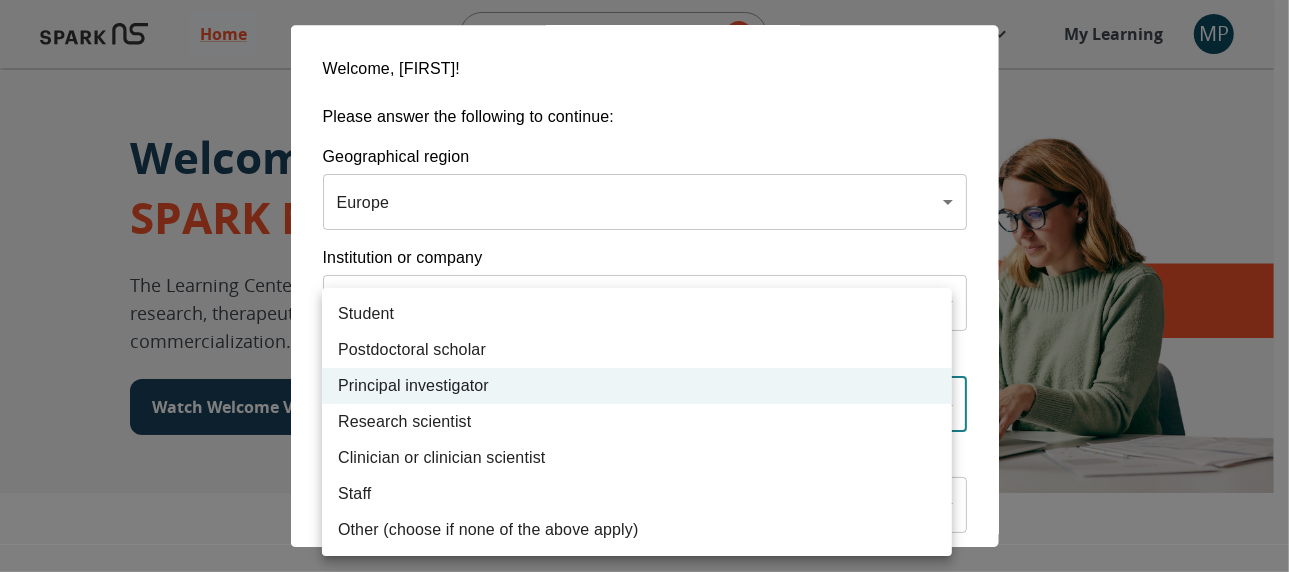 click on "Clinician or clinician scientist" at bounding box center (637, 458) 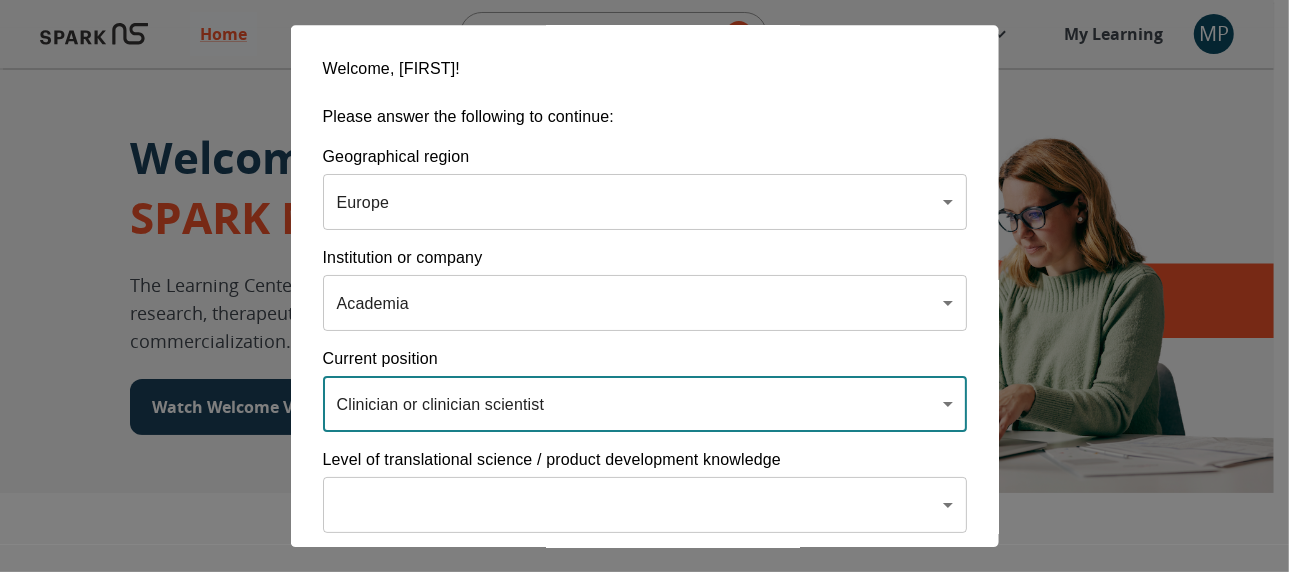click on "Home Explore ​ About Resources My Learning MP Welcome to the SPARK NS  Learning Center The Learning Center will support your journey in translational research, therapeutic discovery and development, and commercialization. Watch Welcome Video The Drug Discovery and Development Process The drug development process typically has three phases. Discover, Develop, Deliver. Click each tab to learn more. Discover Develop Deliver Discover The Discover section covers foundational knowledge in drug discovery and
development, from identifying unmet medical need and understanding the disease to defining essential
product characteristics, therapeutic discovery, and optimization. You will also find information
supporting strategic planning, the basics of the market, and technology transfer as well as regulatory
and intellectual property considerations. Watch Video Your Learning, Your Way Courses Go to Courses Courses Go to Courses Modules Go to Modules Videos Go to Videos Contact Privacy" at bounding box center [644, 1244] 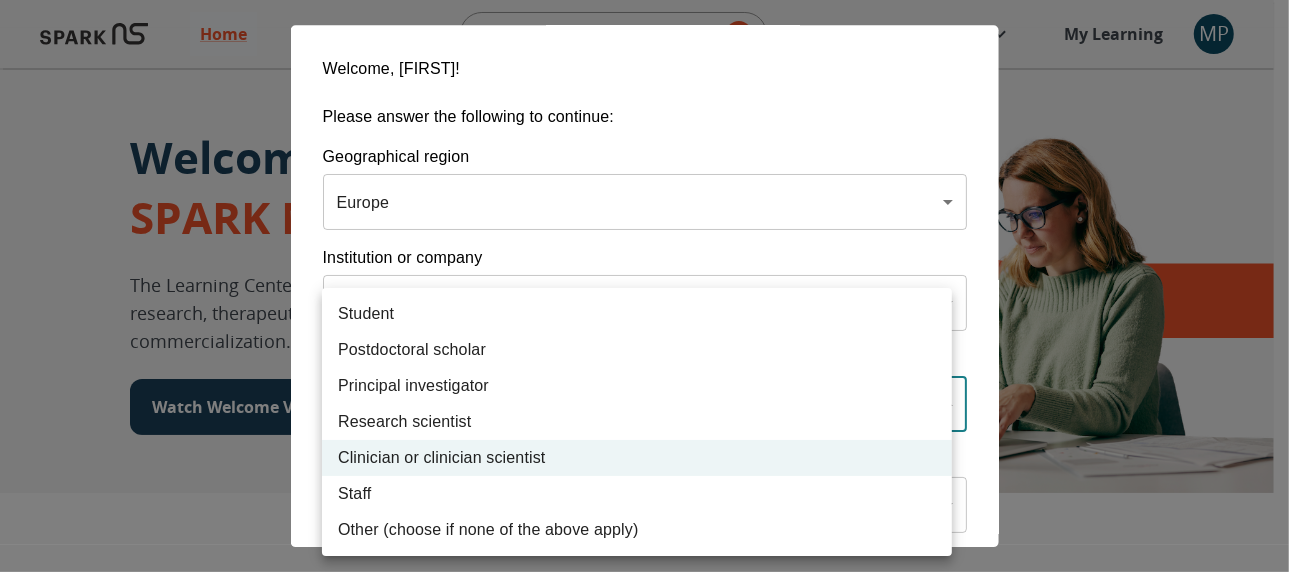 click on "Principal investigator" at bounding box center (637, 386) 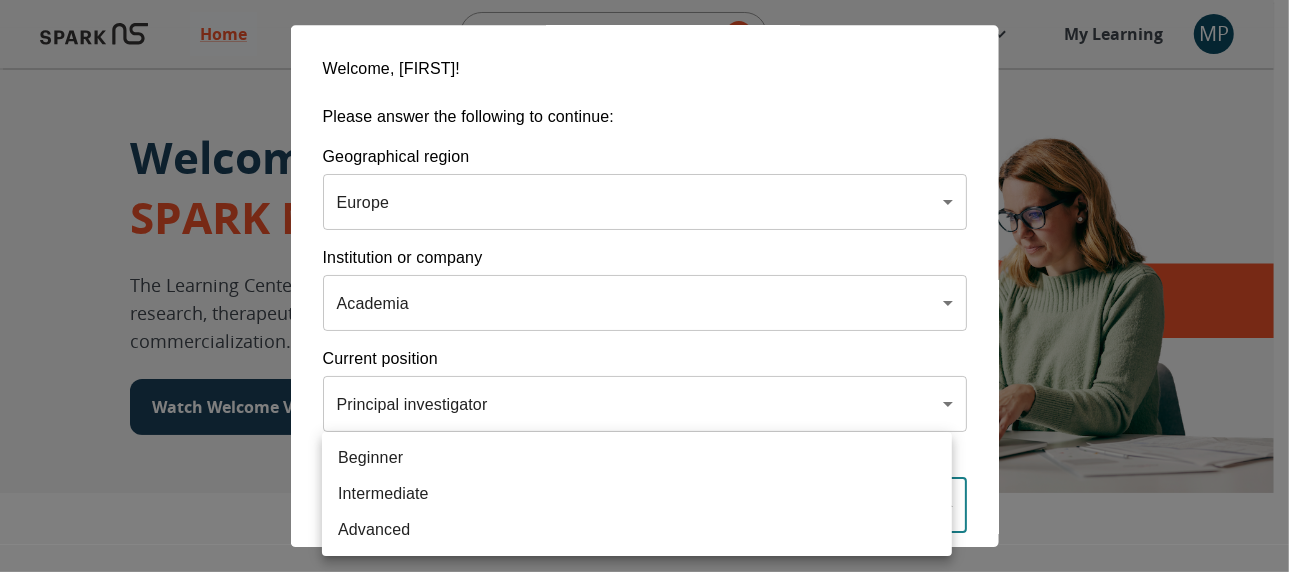 click on "Home Explore ​ About Resources My Learning MP Welcome to the SPARK NS  Learning Center The Learning Center will support your journey in translational research, therapeutic discovery and development, and commercialization. Watch Welcome Video The Drug Discovery and Development Process The drug development process typically has three phases. Discover, Develop, Deliver. Click each tab to learn more. Discover Develop Deliver Discover The Discover section covers foundational knowledge in drug discovery and
development, from identifying unmet medical need and understanding the disease to defining essential
product characteristics, therapeutic discovery, and optimization. You will also find information
supporting strategic planning, the basics of the market, and technology transfer as well as regulatory
and intellectual property considerations. Watch Video Your Learning, Your Way Courses Go to Courses Courses Go to Courses Modules Go to Modules Videos Go to Videos Contact Privacy" at bounding box center [644, 1244] 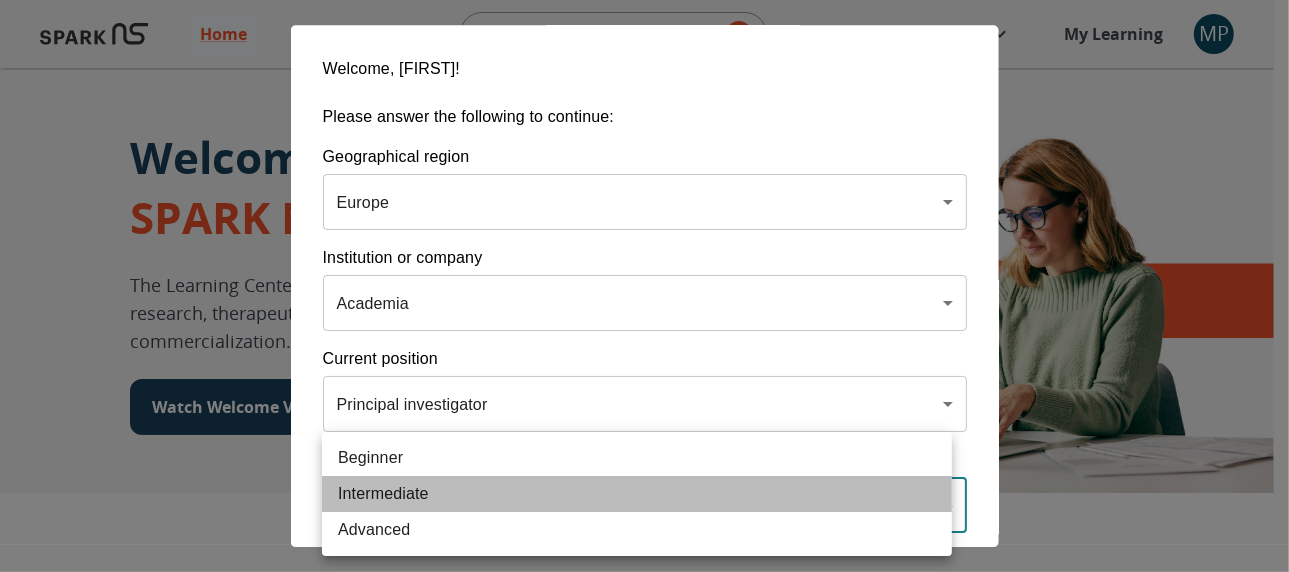 click on "Intermediate" at bounding box center [637, 494] 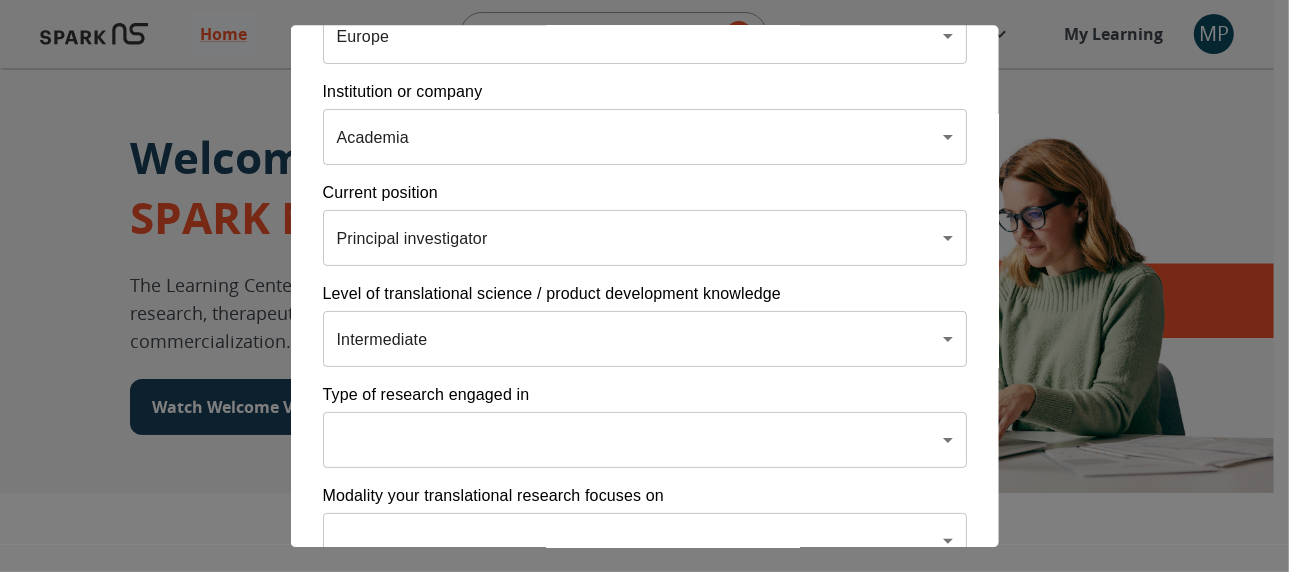 scroll, scrollTop: 263, scrollLeft: 0, axis: vertical 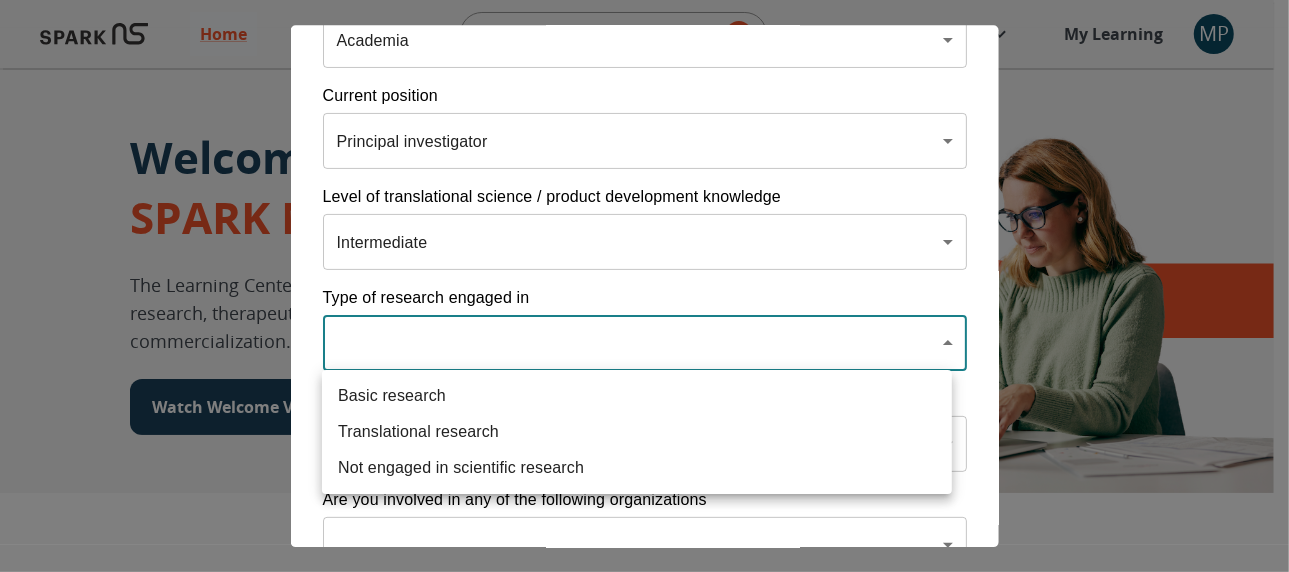 click on "Home Explore ​ About Resources My Learning MP Welcome to the SPARK NS  Learning Center The Learning Center will support your journey in translational research, therapeutic discovery and development, and commercialization. Watch Welcome Video The Drug Discovery and Development Process The drug development process typically has three phases. Discover, Develop, Deliver. Click each tab to learn more. Discover Develop Deliver Discover The Discover section covers foundational knowledge in drug discovery and
development, from identifying unmet medical need and understanding the disease to defining essential
product characteristics, therapeutic discovery, and optimization. You will also find information
supporting strategic planning, the basics of the market, and technology transfer as well as regulatory
and intellectual property considerations. Watch Video Your Learning, Your Way Courses Go to Courses Courses Go to Courses Modules Go to Modules Videos Go to Videos Contact Privacy" at bounding box center [644, 1244] 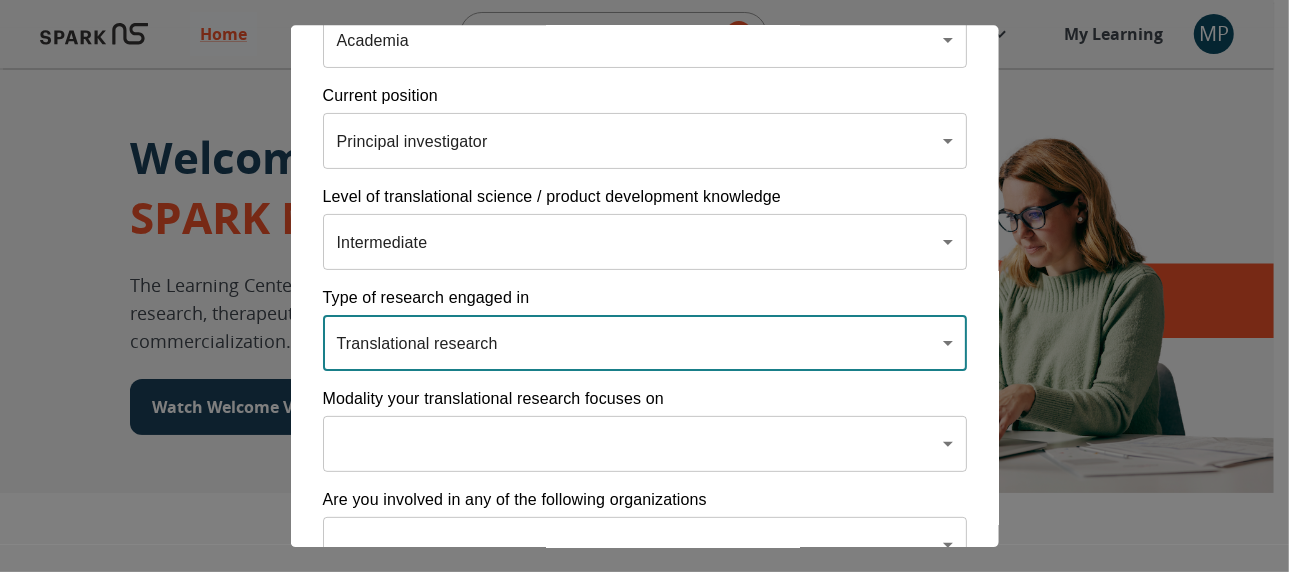 click on "Home Explore ​ About Resources My Learning MP Welcome to the SPARK NS  Learning Center The Learning Center will support your journey in translational research, therapeutic discovery and development, and commercialization. Watch Welcome Video The Drug Discovery and Development Process The drug development process typically has three phases. Discover, Develop, Deliver. Click each tab to learn more. Discover Develop Deliver Discover The Discover section covers foundational knowledge in drug discovery and
development, from identifying unmet medical need and understanding the disease to defining essential
product characteristics, therapeutic discovery, and optimization. You will also find information
supporting strategic planning, the basics of the market, and technology transfer as well as regulatory
and intellectual property considerations. Watch Video Your Learning, Your Way Courses Go to Courses Courses Go to Courses Modules Go to Modules Videos Go to Videos Contact Privacy" at bounding box center [644, 1244] 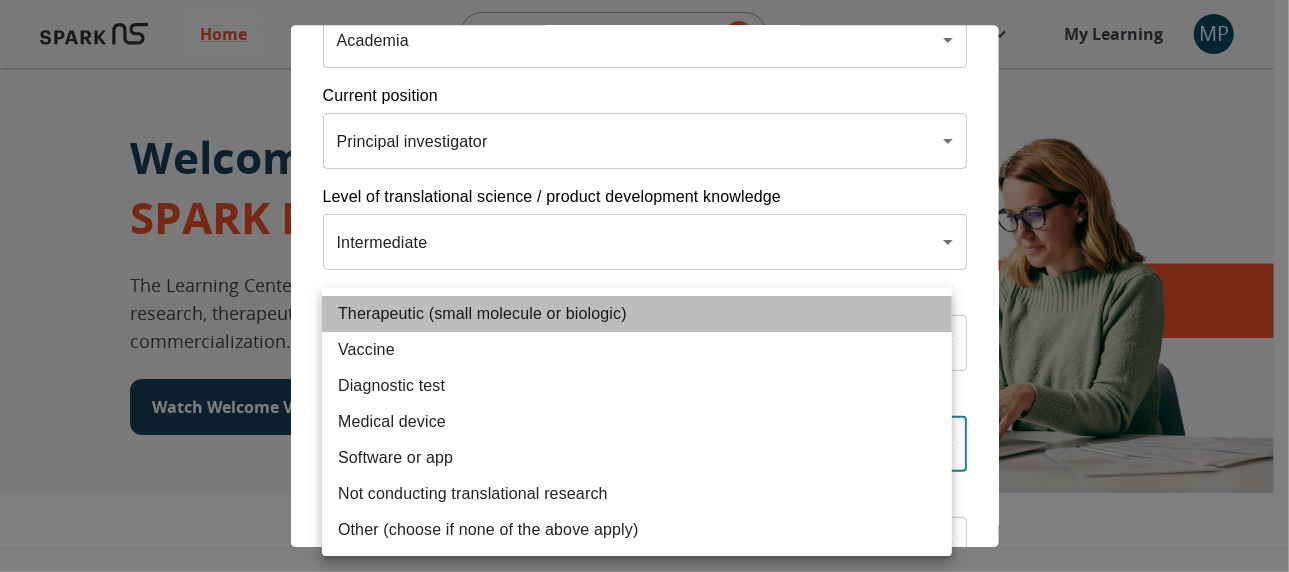 click on "Therapeutic (small molecule or biologic)" at bounding box center (637, 314) 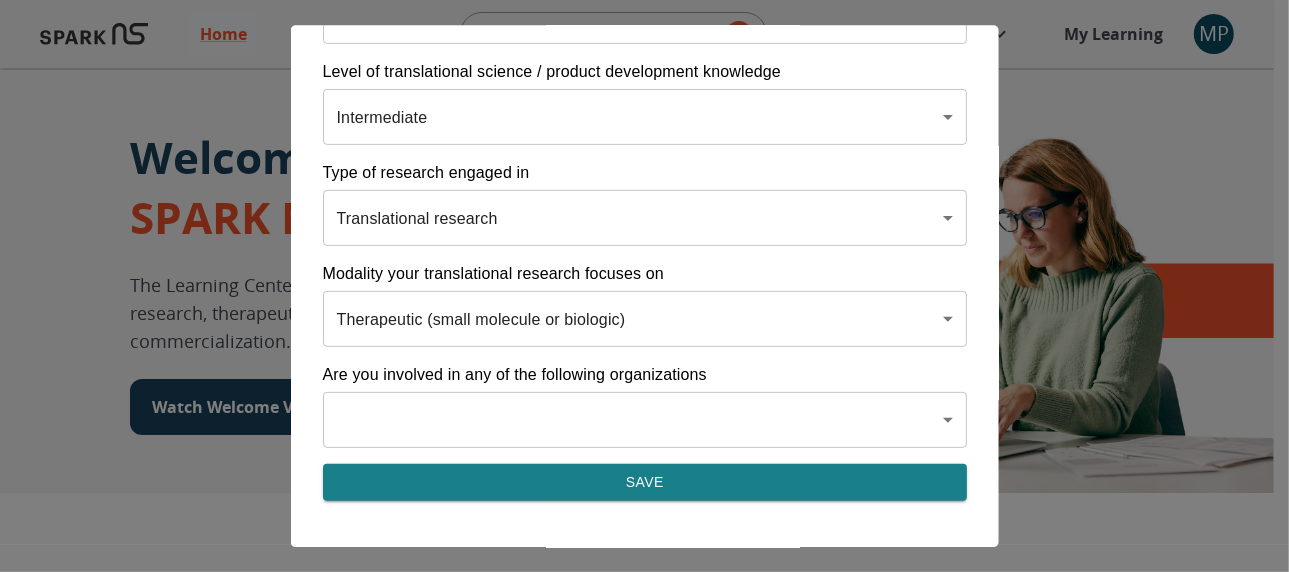 scroll, scrollTop: 389, scrollLeft: 0, axis: vertical 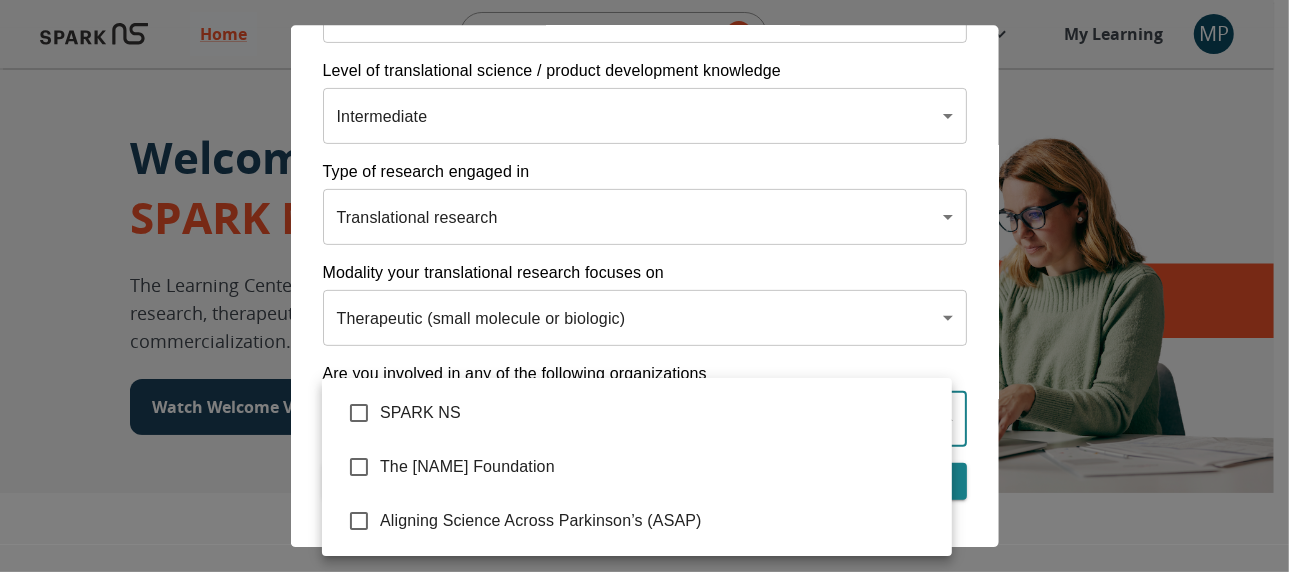 click on "Home Explore ​ About Resources My Learning MP Welcome to the SPARK NS  Learning Center The Learning Center will support your journey in translational research, therapeutic discovery and development, and commercialization. Watch Welcome Video The Drug Discovery and Development Process The drug development process typically has three phases. Discover, Develop, Deliver. Click each tab to learn more. Discover Develop Deliver Discover The Discover section covers foundational knowledge in drug discovery and
development, from identifying unmet medical need and understanding the disease to defining essential
product characteristics, therapeutic discovery, and optimization. You will also find information
supporting strategic planning, the basics of the market, and technology transfer as well as regulatory
and intellectual property considerations. Watch Video Your Learning, Your Way Courses Go to Courses Courses Go to Courses Modules Go to Modules Videos Go to Videos Contact Privacy" at bounding box center (644, 1244) 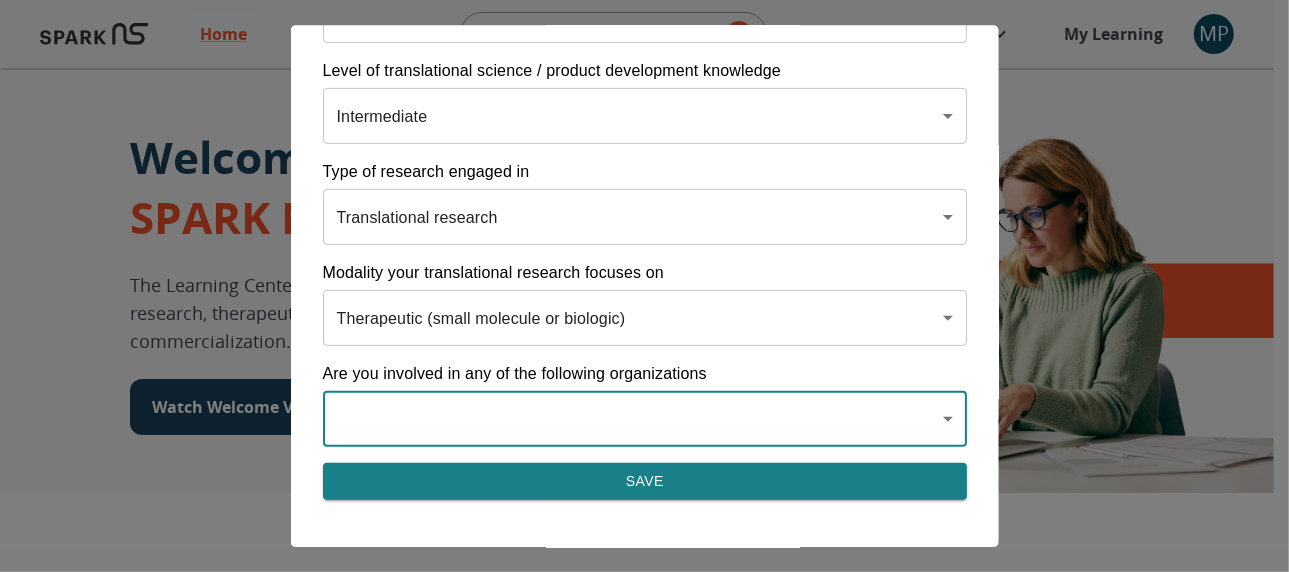 click on "Save" at bounding box center (644, 481) 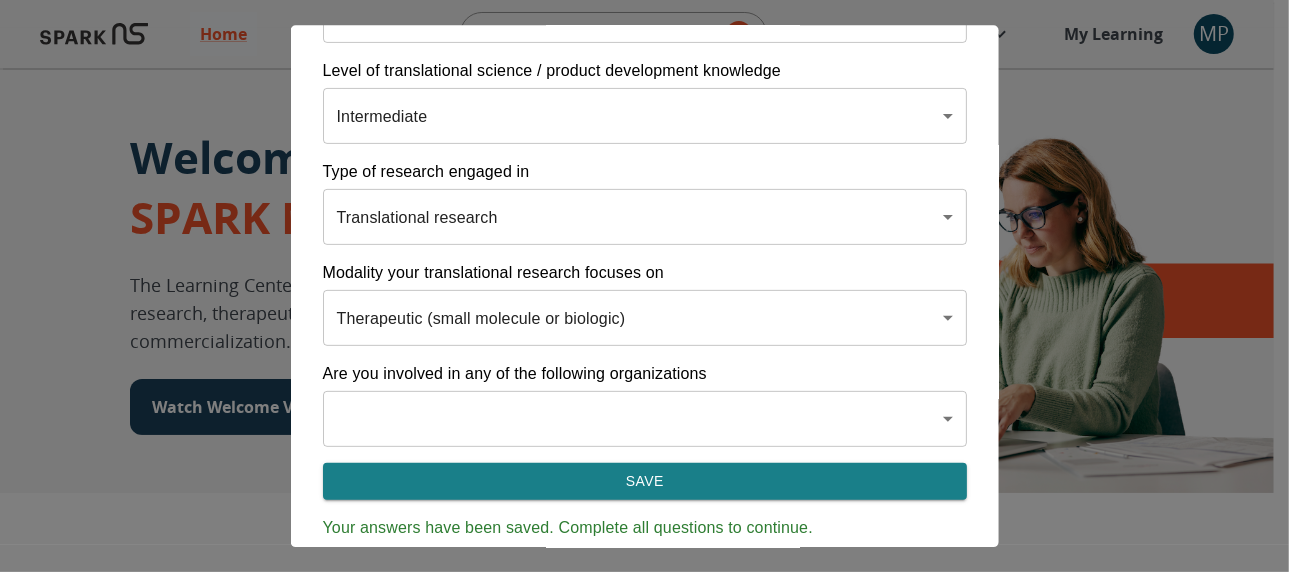 click on "Save" at bounding box center (644, 481) 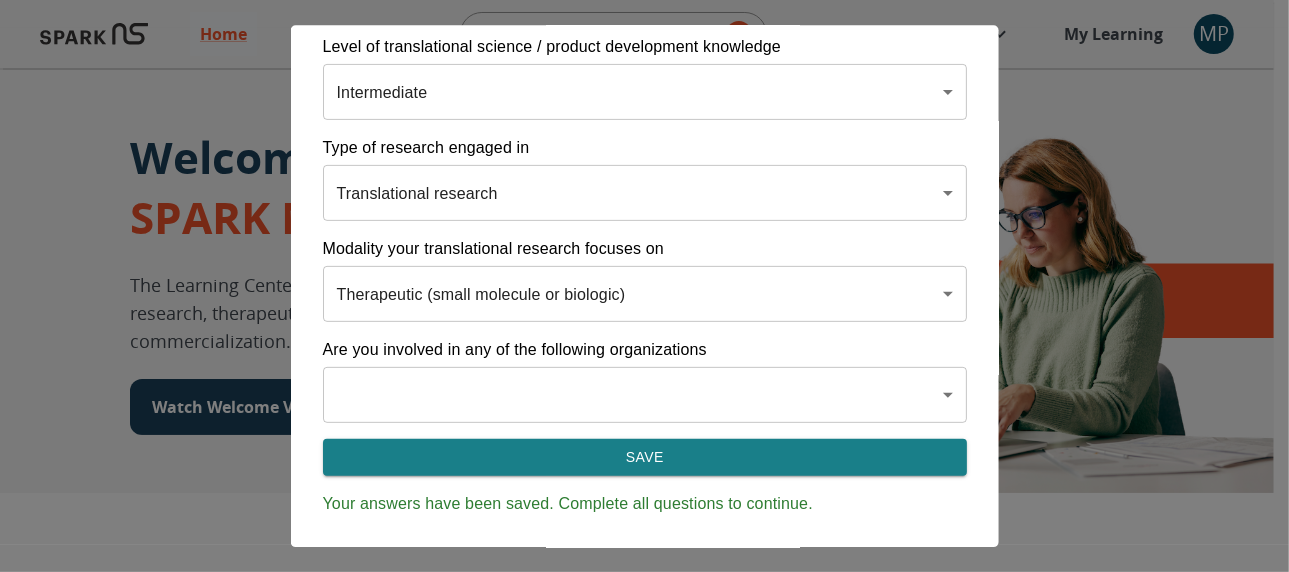 click on "Home Explore ​ About Resources My Learning MP Welcome to the SPARK NS  Learning Center The Learning Center will support your journey in translational research, therapeutic discovery and development, and commercialization. Watch Welcome Video The Drug Discovery and Development Process The drug development process typically has three phases. Discover, Develop, Deliver. Click each tab to learn more. Discover Develop Deliver Discover The Discover section covers foundational knowledge in drug discovery and
development, from identifying unmet medical need and understanding the disease to defining essential
product characteristics, therapeutic discovery, and optimization. You will also find information
supporting strategic planning, the basics of the market, and technology transfer as well as regulatory
and intellectual property considerations. Watch Video Your Learning, Your Way Courses Go to Courses Courses Go to Courses Modules Go to Modules Videos Go to Videos Contact Privacy" at bounding box center (644, 1244) 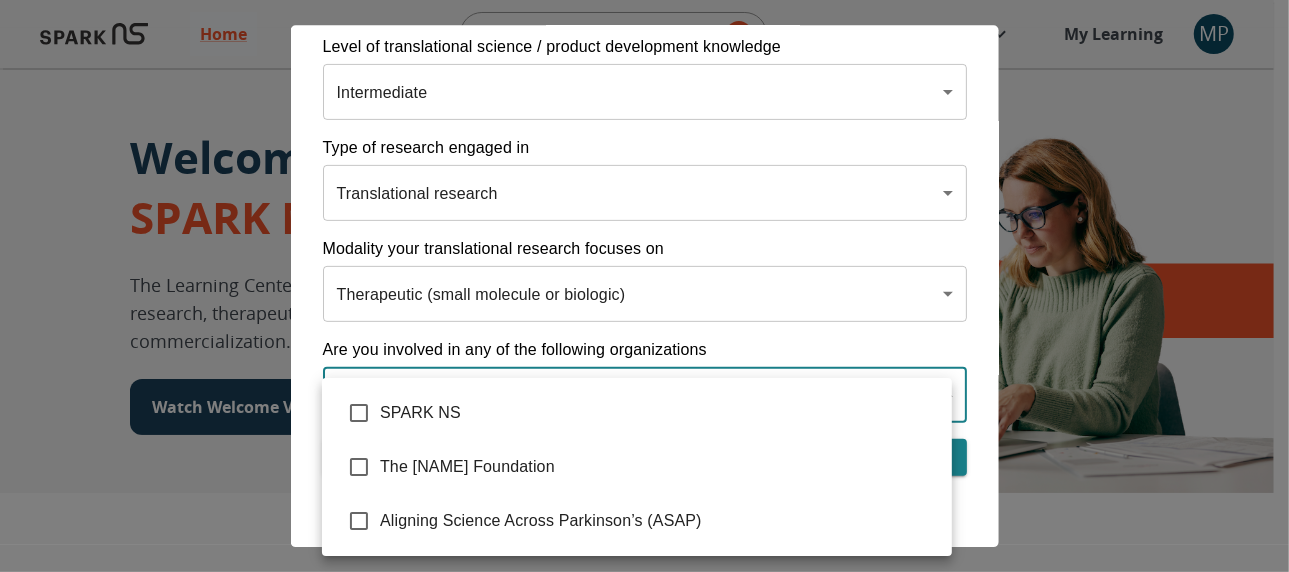 type 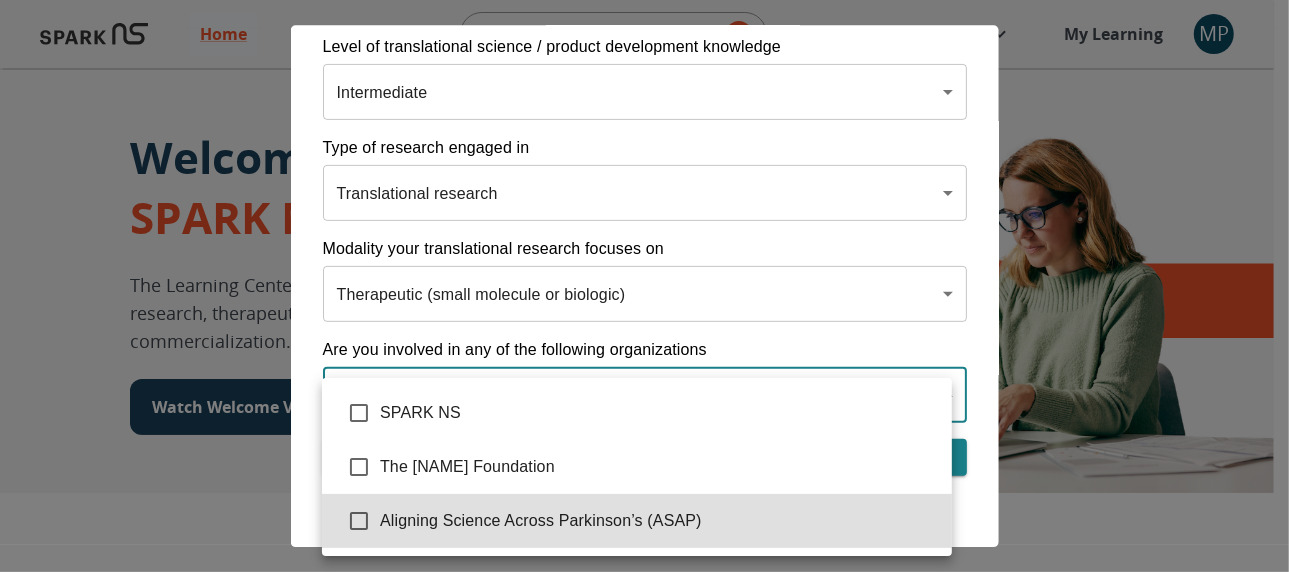 type 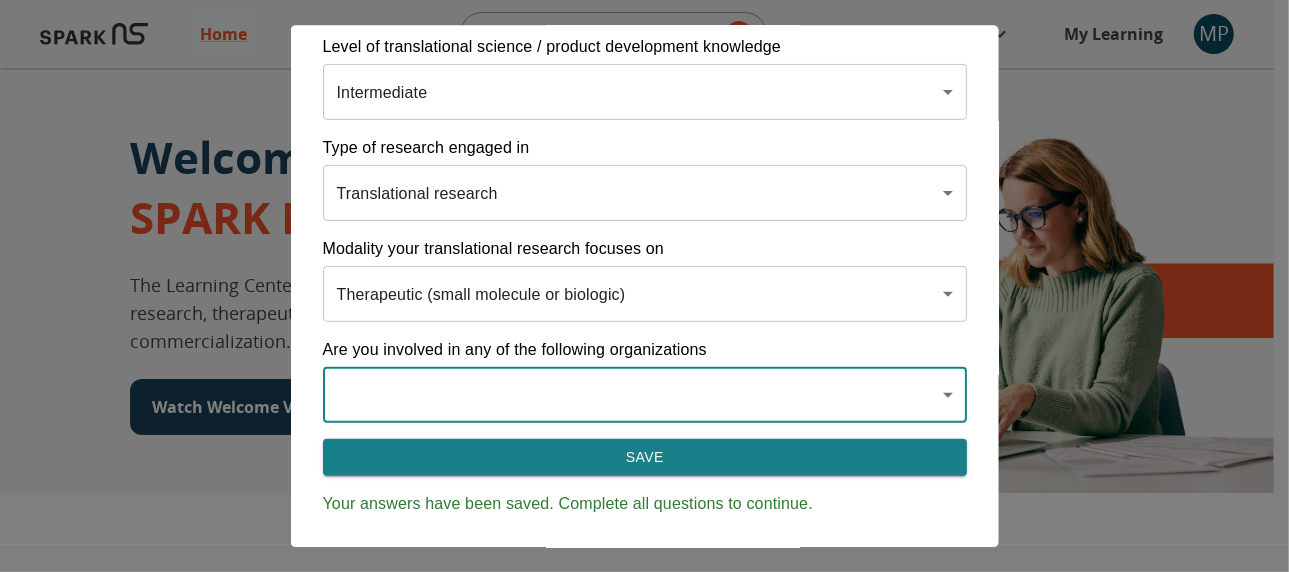 click on "Home Explore ​ About Resources My Learning MP Welcome to the SPARK NS  Learning Center The Learning Center will support your journey in translational research, therapeutic discovery and development, and commercialization. Watch Welcome Video The Drug Discovery and Development Process The drug development process typically has three phases. Discover, Develop, Deliver. Click each tab to learn more. Discover Develop Deliver Discover The Discover section covers foundational knowledge in drug discovery and
development, from identifying unmet medical need and understanding the disease to defining essential
product characteristics, therapeutic discovery, and optimization. You will also find information
supporting strategic planning, the basics of the market, and technology transfer as well as regulatory
and intellectual property considerations. Watch Video Your Learning, Your Way Courses Go to Courses Courses Go to Courses Modules Go to Modules Videos Go to Videos Contact Privacy" at bounding box center [644, 1244] 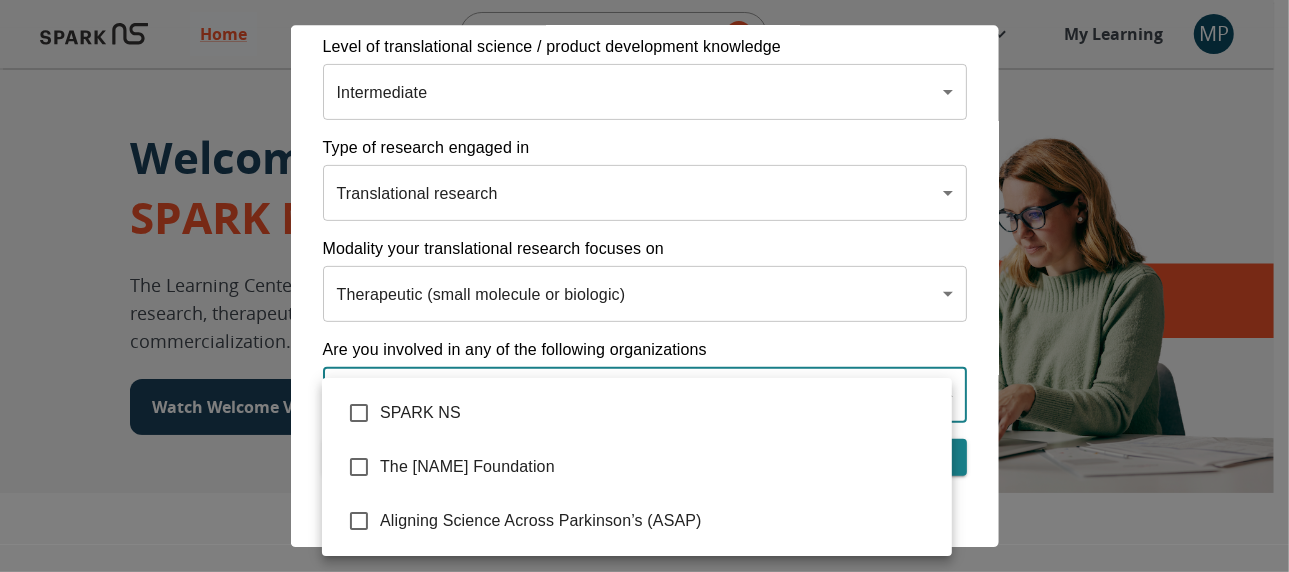 type 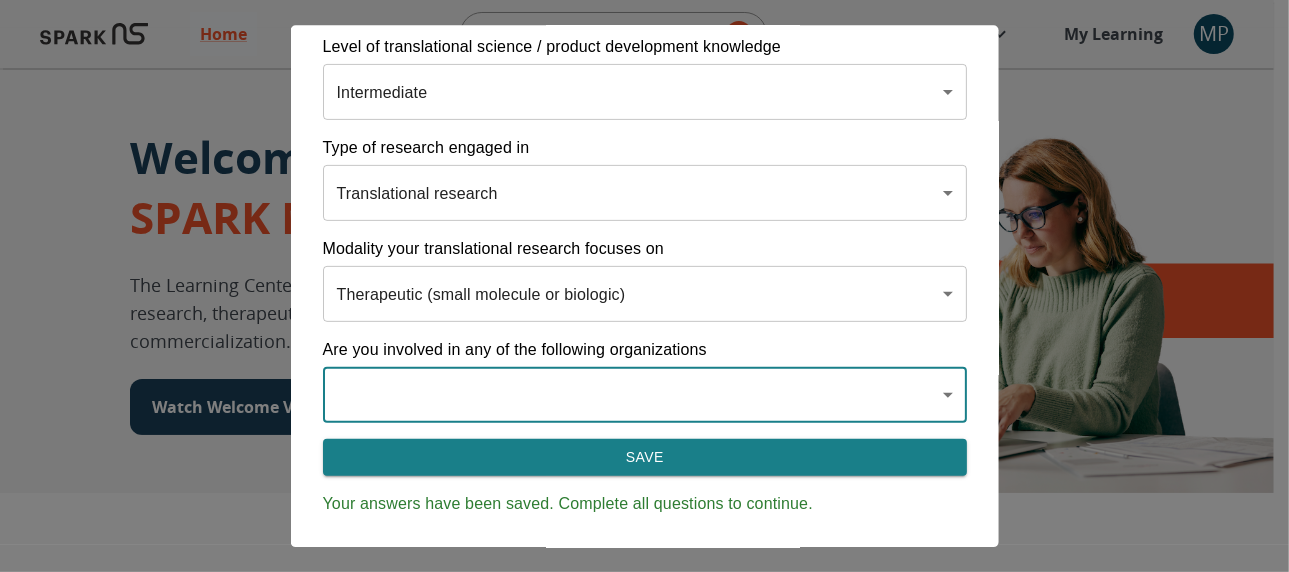 click on "**********" at bounding box center (644, 286) 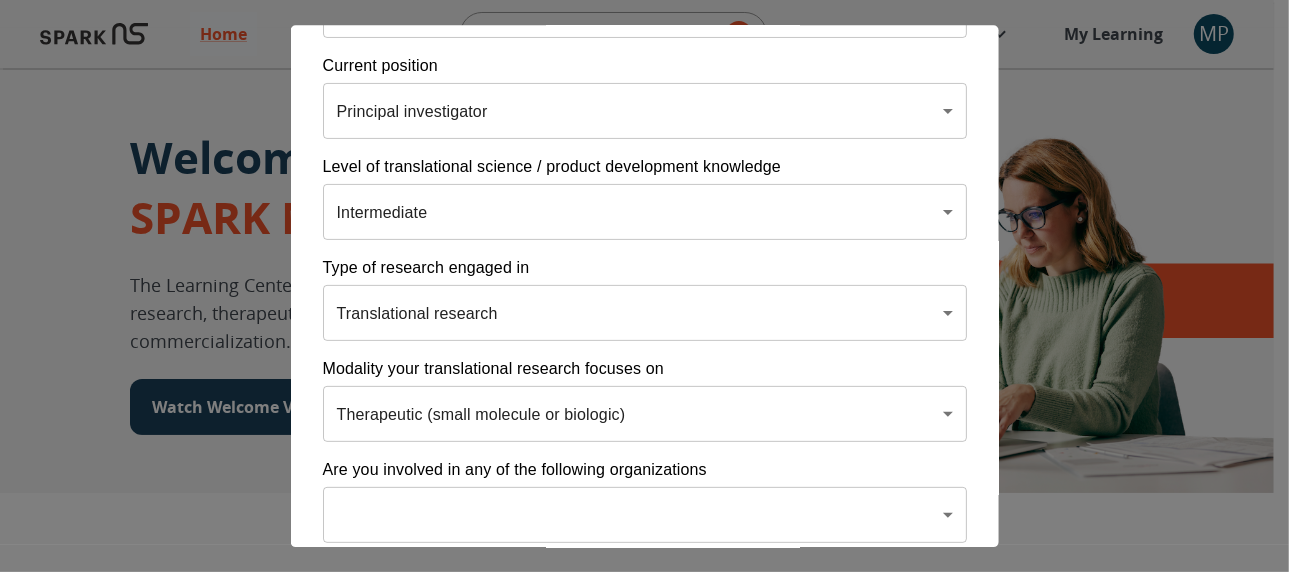 scroll, scrollTop: 413, scrollLeft: 0, axis: vertical 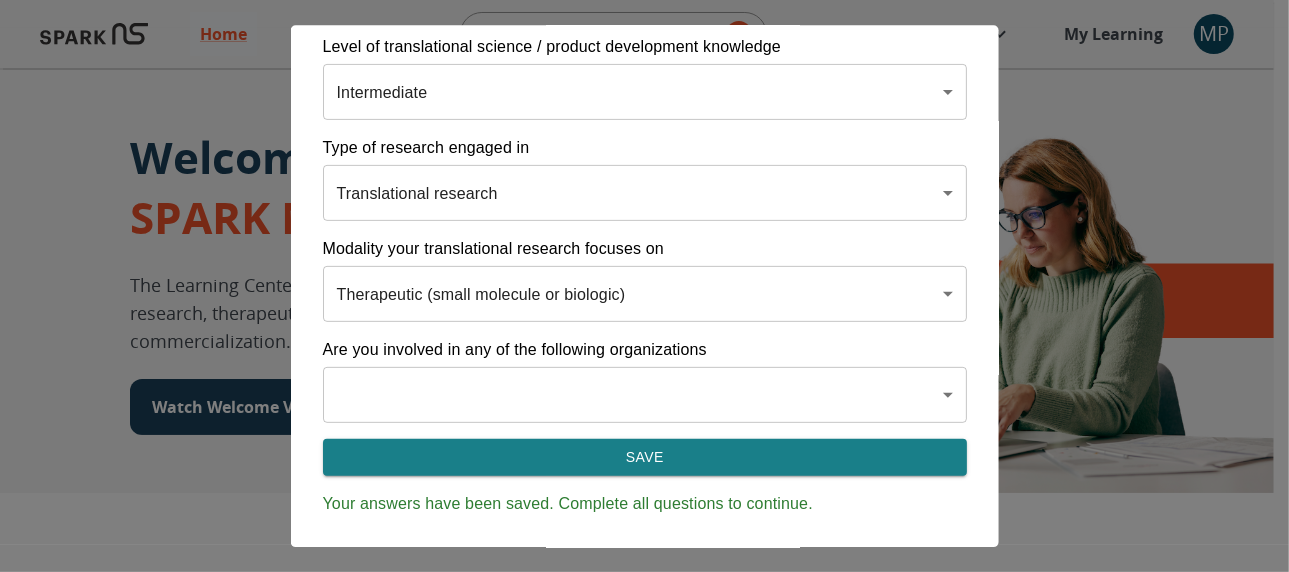 click at bounding box center (644, 286) 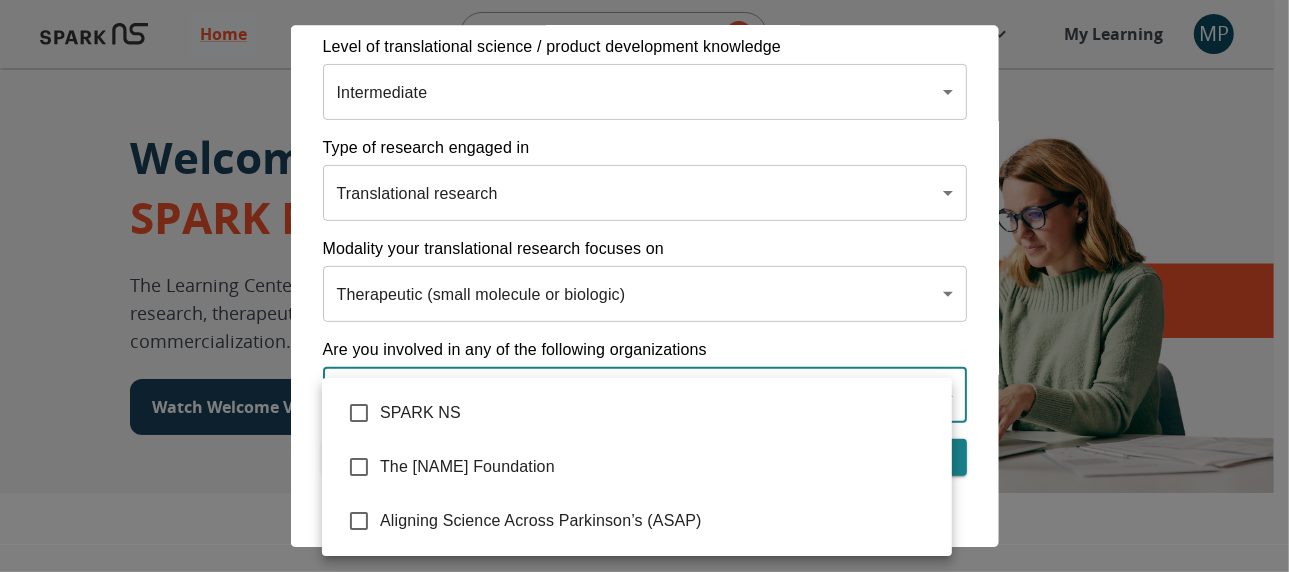 click on "Home Explore ​ About Resources My Learning MP Welcome to the SPARK NS  Learning Center The Learning Center will support your journey in translational research, therapeutic discovery and development, and commercialization. Watch Welcome Video The Drug Discovery and Development Process The drug development process typically has three phases. Discover, Develop, Deliver. Click each tab to learn more. Discover Develop Deliver Discover The Discover section covers foundational knowledge in drug discovery and
development, from identifying unmet medical need and understanding the disease to defining essential
product characteristics, therapeutic discovery, and optimization. You will also find information
supporting strategic planning, the basics of the market, and technology transfer as well as regulatory
and intellectual property considerations. Watch Video Your Learning, Your Way Courses Go to Courses Courses Go to Courses Modules Go to Modules Videos Go to Videos Contact Privacy" at bounding box center [644, 1244] 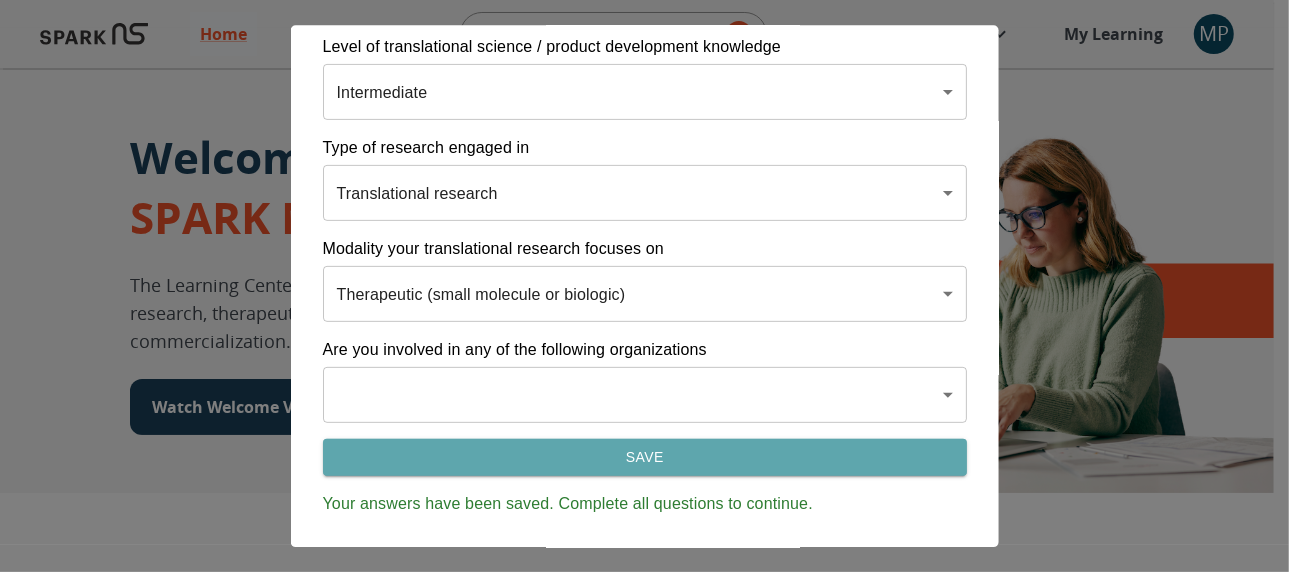 click on "Save" at bounding box center [644, 457] 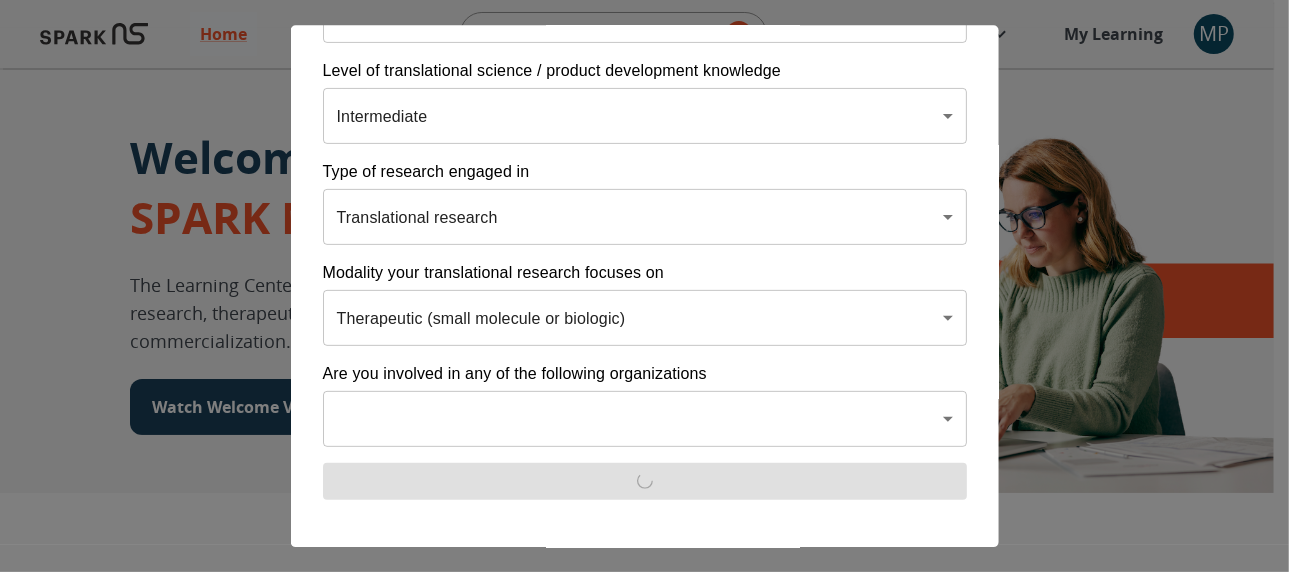 scroll, scrollTop: 413, scrollLeft: 0, axis: vertical 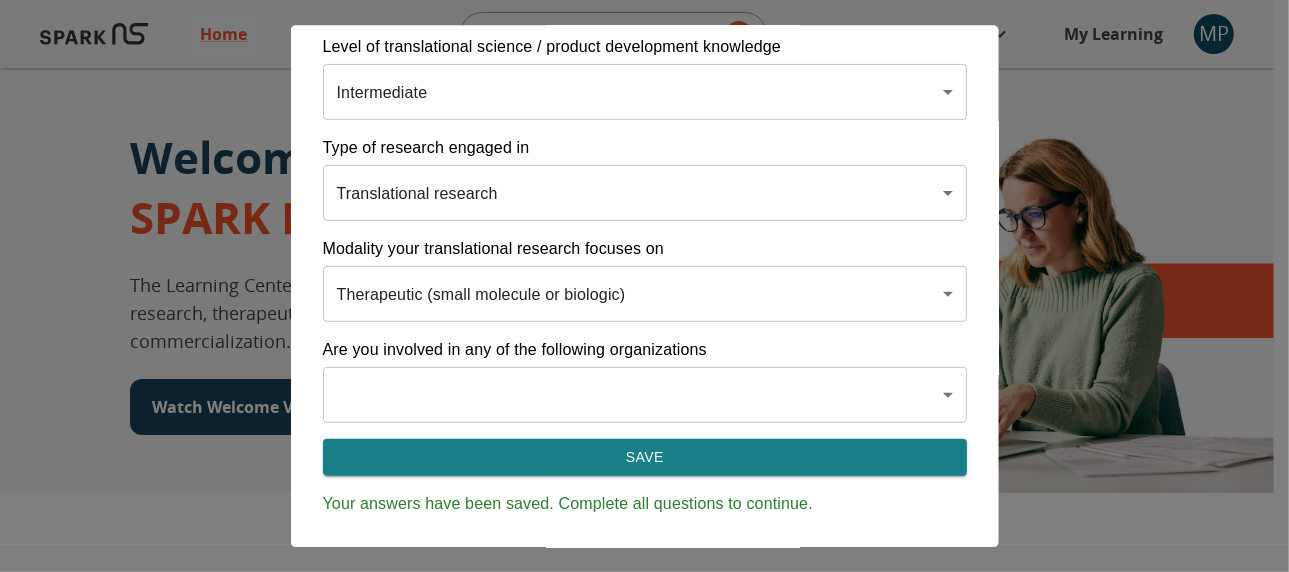 click on "Your answers have been saved. Complete all questions to continue." at bounding box center [644, 504] 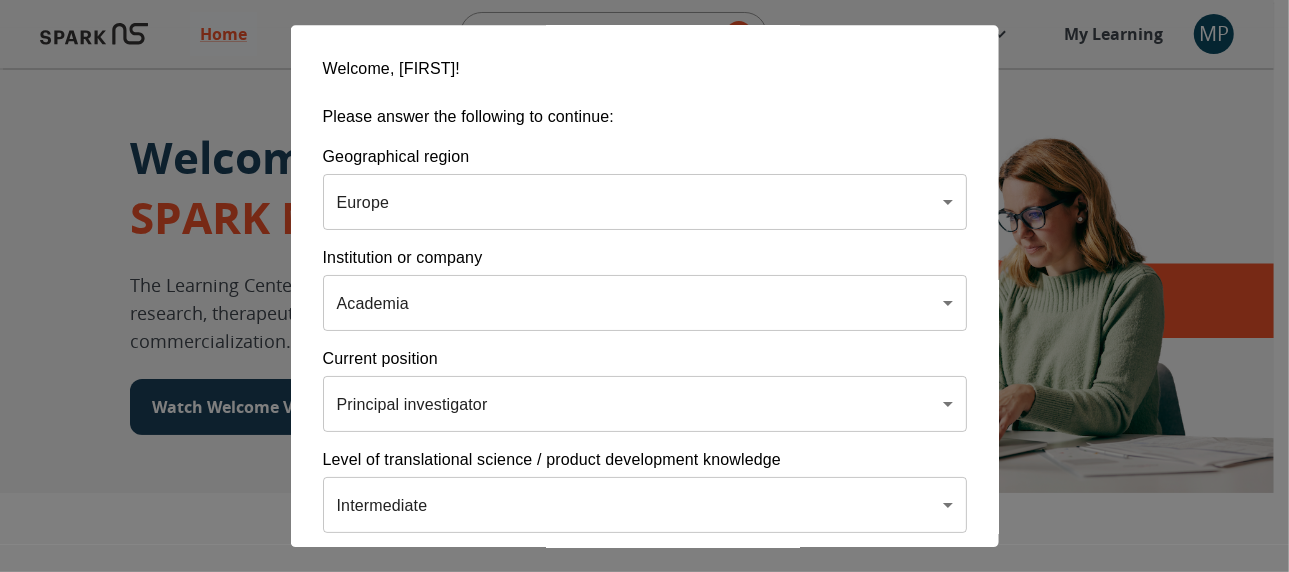scroll, scrollTop: 413, scrollLeft: 0, axis: vertical 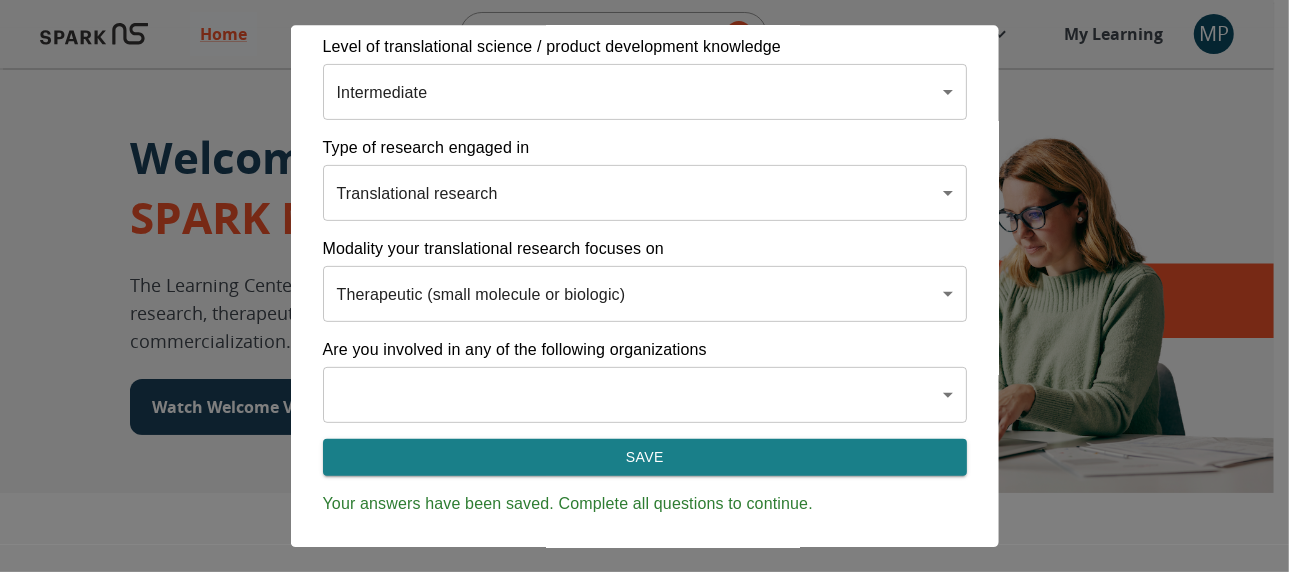 click on "**********" at bounding box center [644, 286] 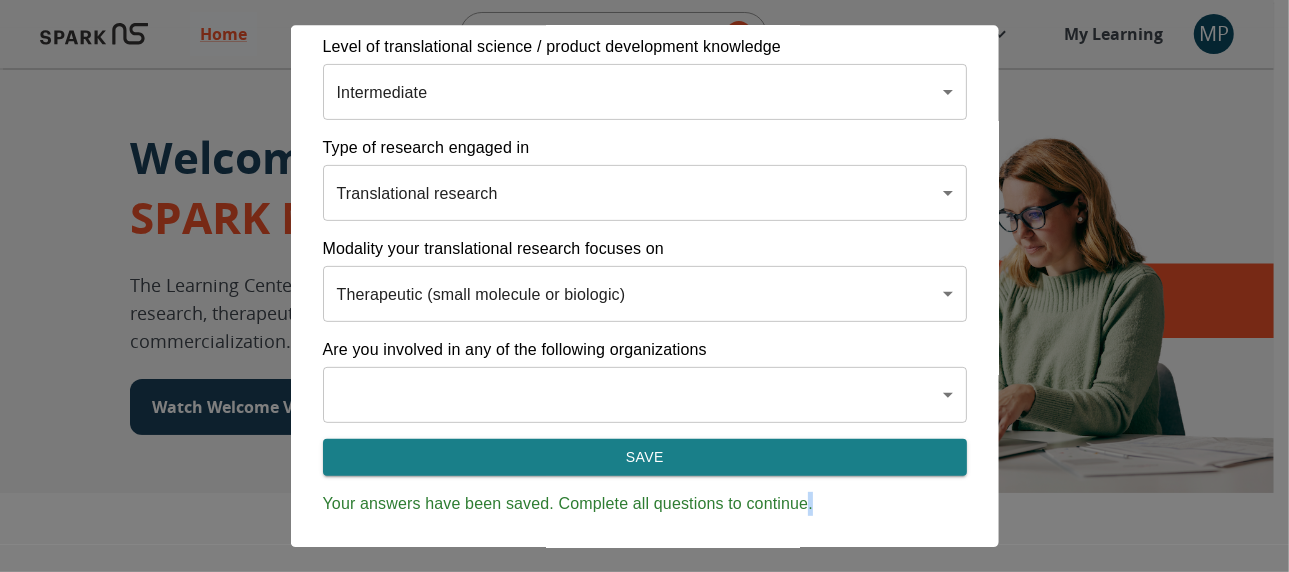 click on "**********" at bounding box center (644, 286) 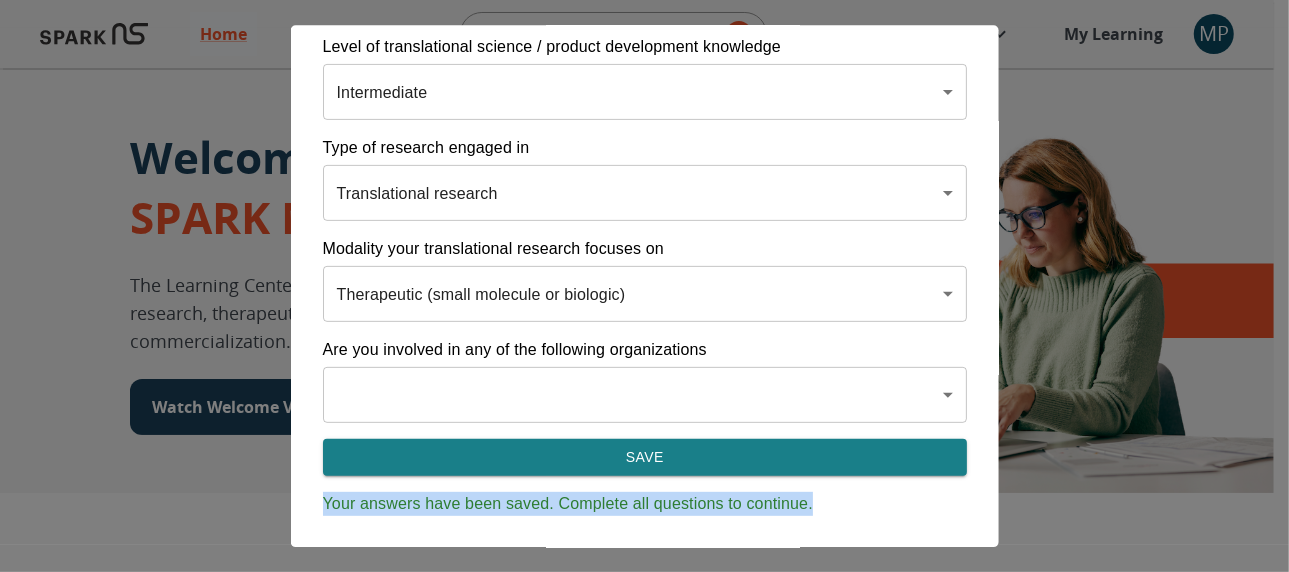 click on "**********" at bounding box center [644, 286] 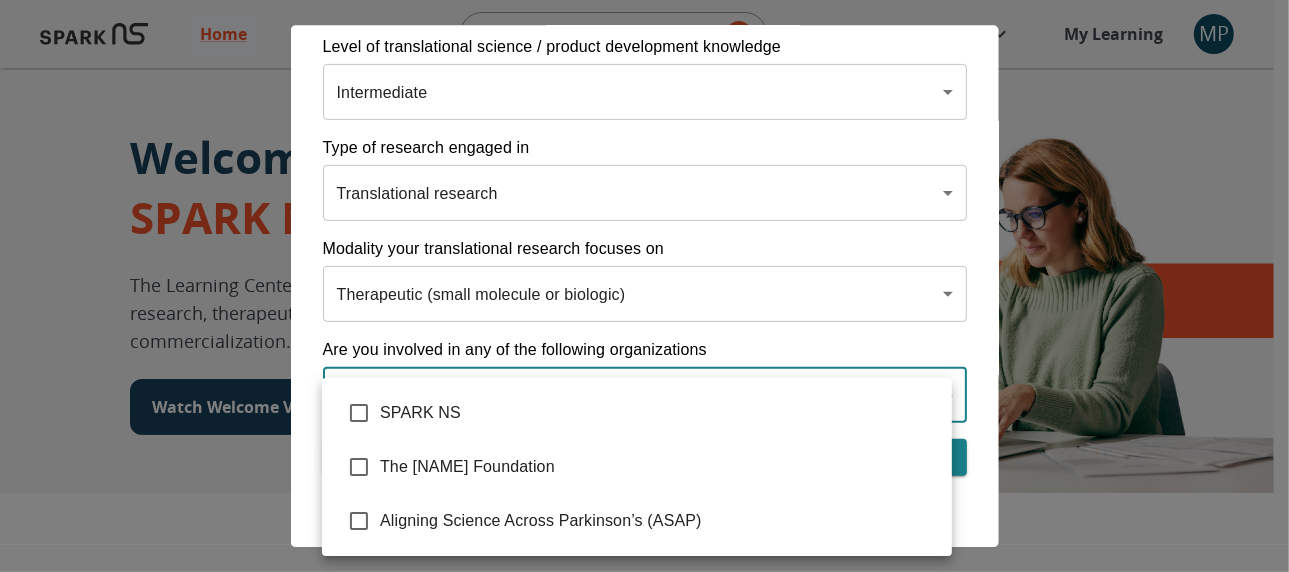 click on "Home Explore ​ About Resources My Learning MP Welcome to the SPARK NS  Learning Center The Learning Center will support your journey in translational research, therapeutic discovery and development, and commercialization. Watch Welcome Video The Drug Discovery and Development Process The drug development process typically has three phases. Discover, Develop, Deliver. Click each tab to learn more. Discover Develop Deliver Discover The Discover section covers foundational knowledge in drug discovery and
development, from identifying unmet medical need and understanding the disease to defining essential
product characteristics, therapeutic discovery, and optimization. You will also find information
supporting strategic planning, the basics of the market, and technology transfer as well as regulatory
and intellectual property considerations. Watch Video Your Learning, Your Way Courses Go to Courses Courses Go to Courses Modules Go to Modules Videos Go to Videos Contact Privacy" at bounding box center (644, 1244) 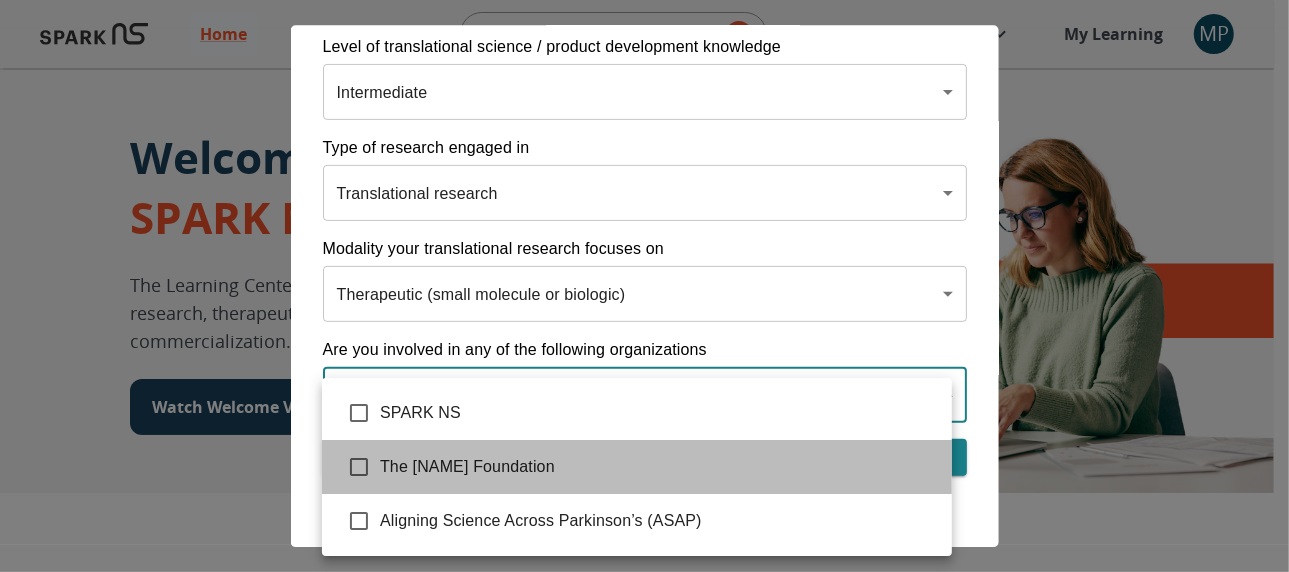 click on "The [NAME] Foundation" at bounding box center [658, 467] 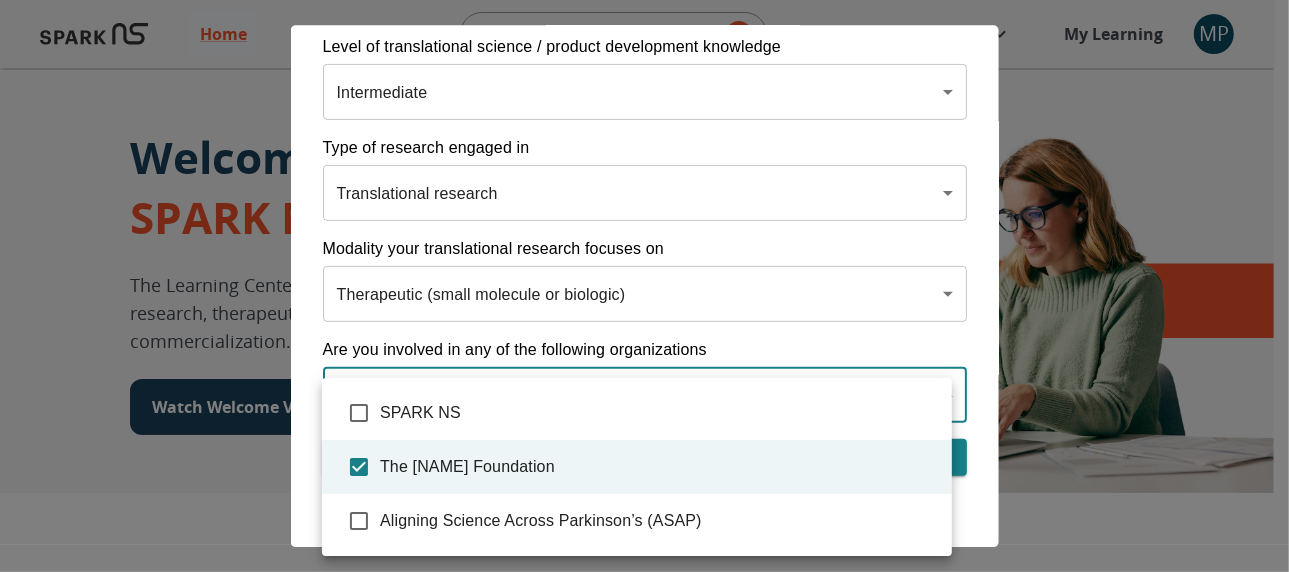 click on "The [NAME] Foundation" at bounding box center [658, 467] 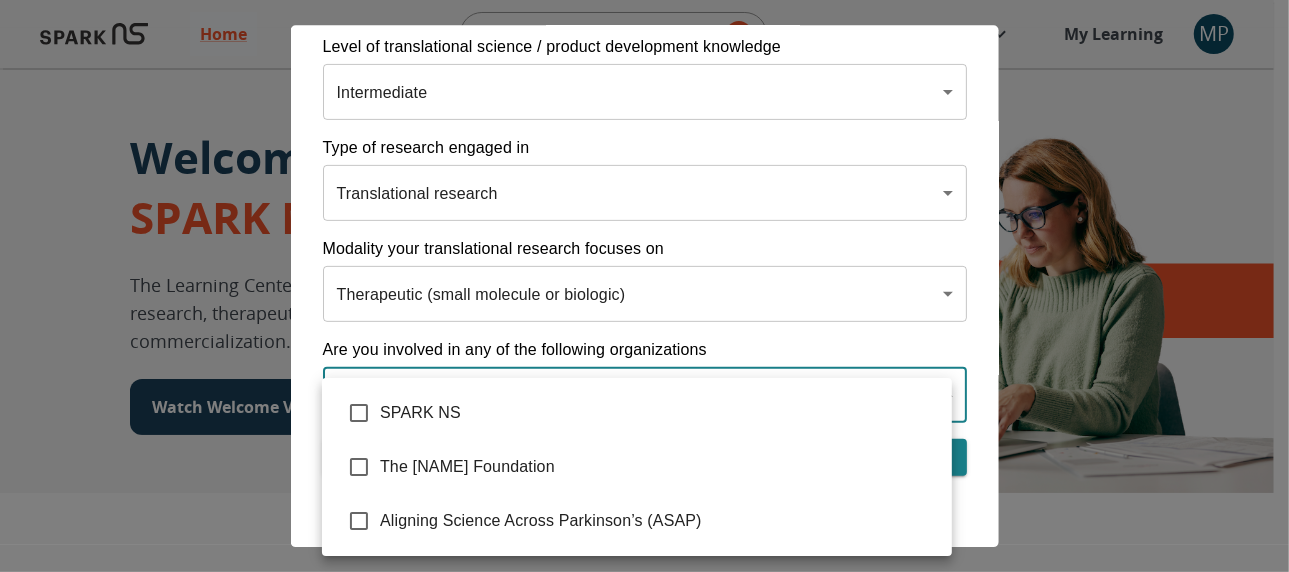 type 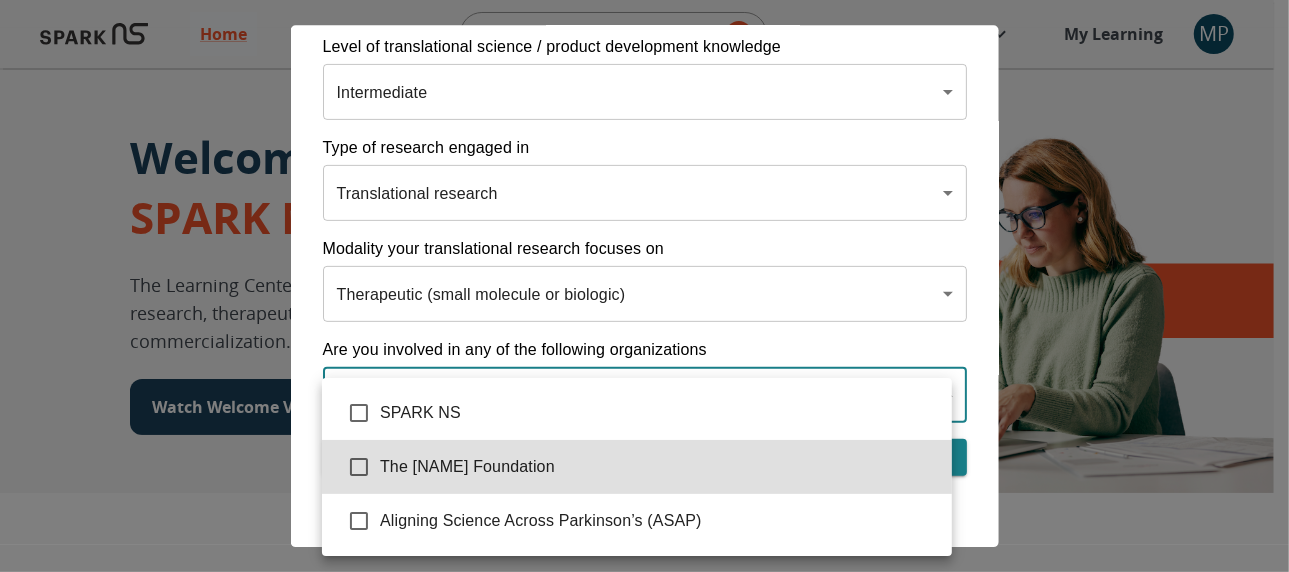 type 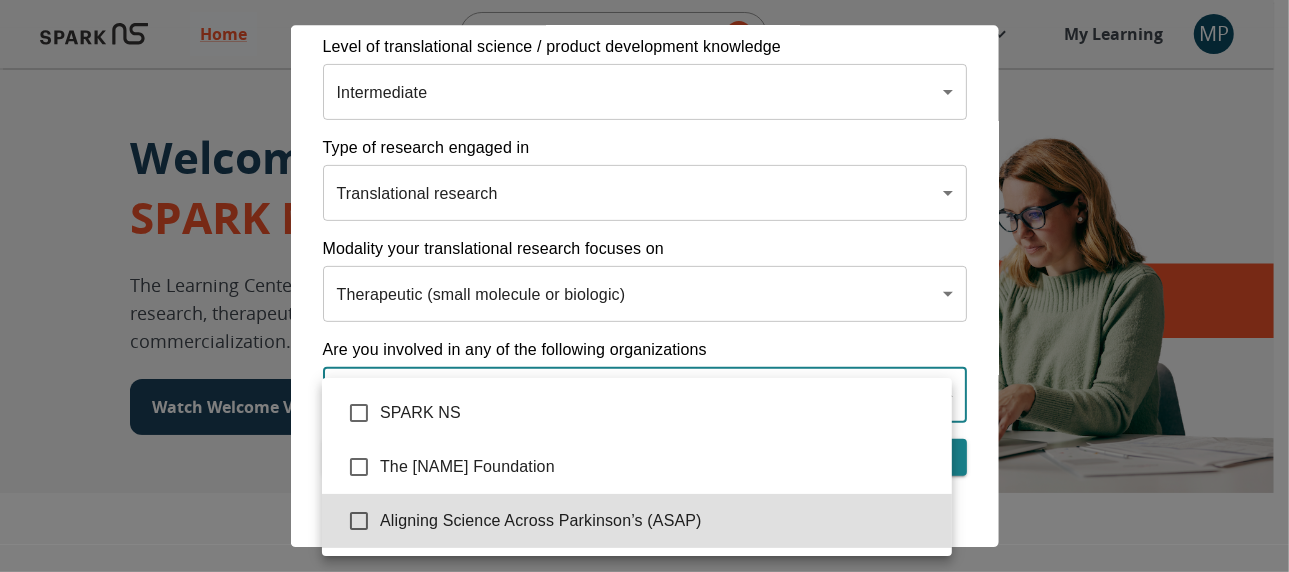 click at bounding box center (644, 286) 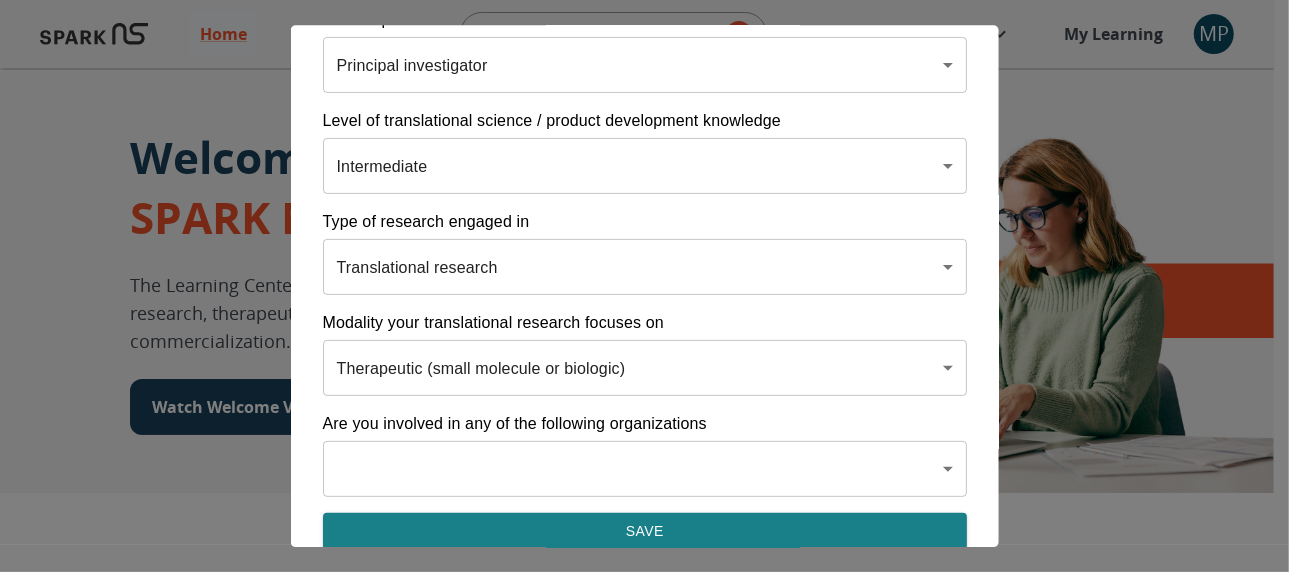 scroll, scrollTop: 413, scrollLeft: 0, axis: vertical 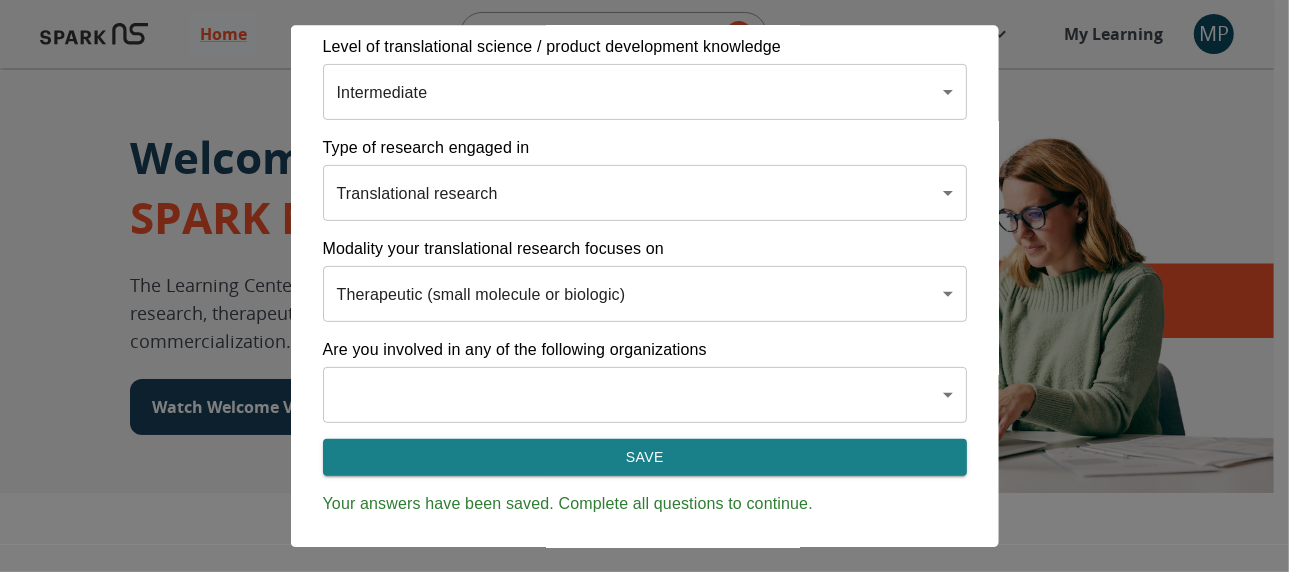 click at bounding box center (644, 286) 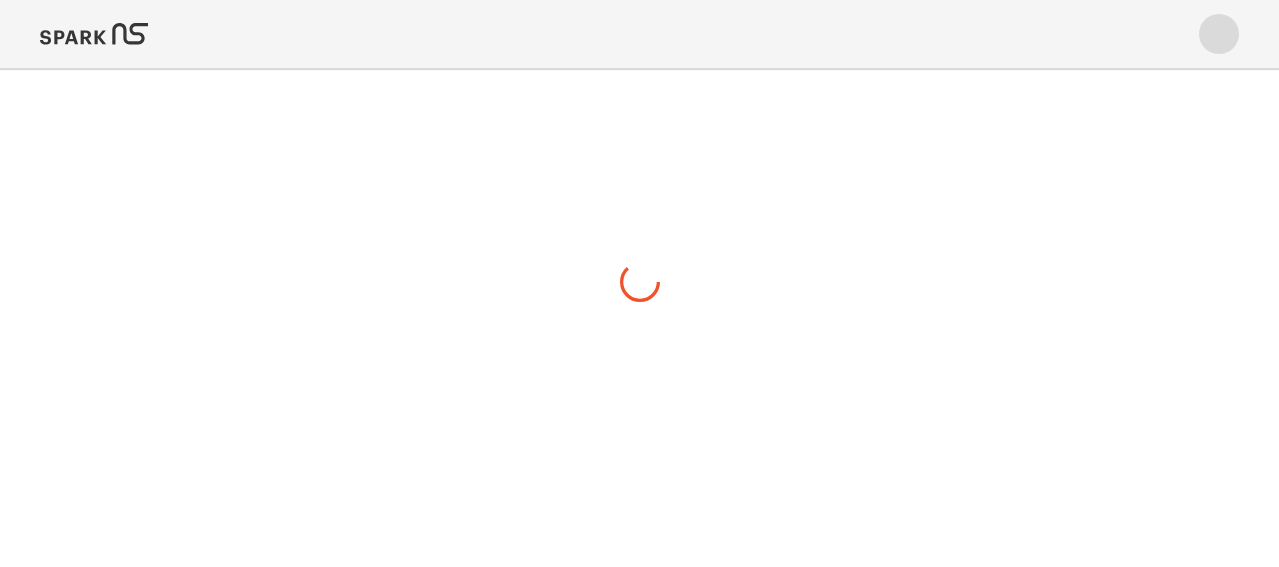 scroll, scrollTop: 0, scrollLeft: 0, axis: both 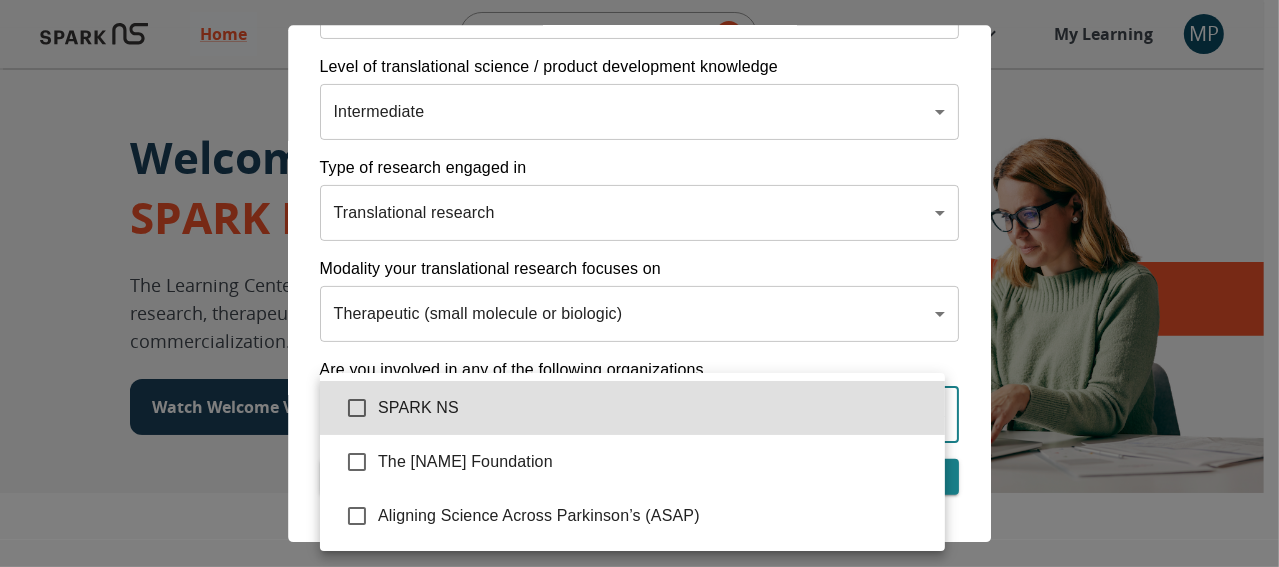 click on "Home Explore ​ About Resources My Learning MP Welcome to the SPARK NS  Learning Center The Learning Center will support your journey in translational research, therapeutic discovery and development, and commercialization. Watch Welcome Video The Drug Discovery and Development Process The drug development process typically has three phases. Discover, Develop, Deliver. Click each tab to learn more. Discover Develop Deliver Discover The Discover section covers foundational knowledge in drug discovery and
development, from identifying unmet medical need and understanding the disease to defining essential
product characteristics, therapeutic discovery, and optimization. You will also find information
supporting strategic planning, the basics of the market, and technology transfer as well as regulatory
and intellectual property considerations. Watch Video Your Learning, Your Way Courses Go to Courses Courses Go to Courses Modules Go to Modules Videos Go to Videos Contact Privacy" at bounding box center [639, 1243] 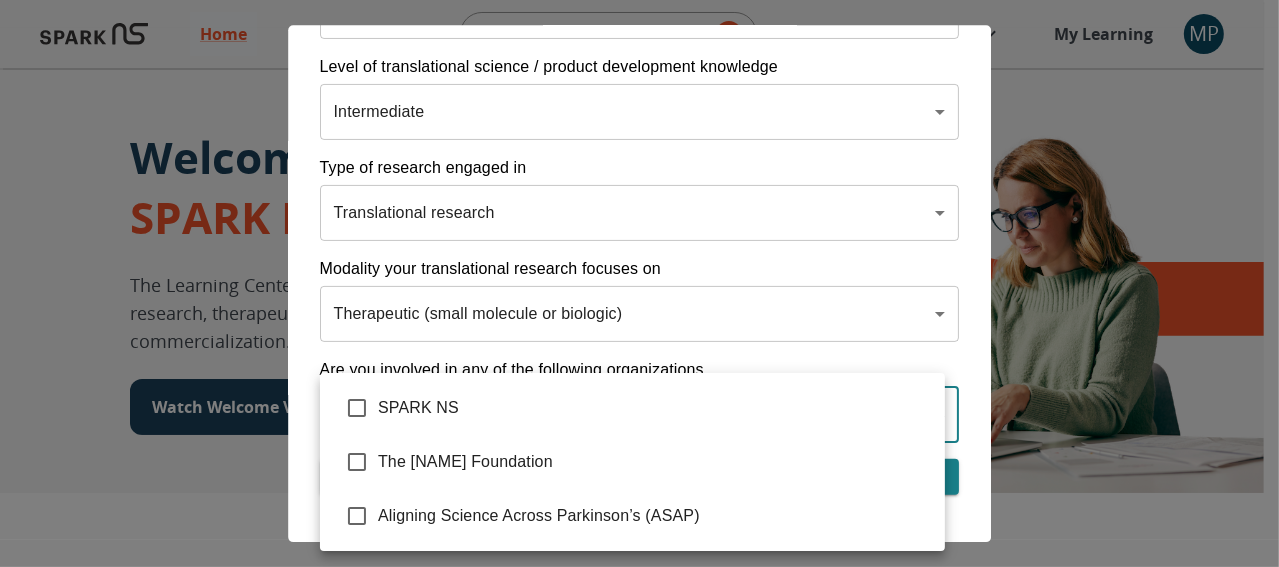 click at bounding box center [639, 283] 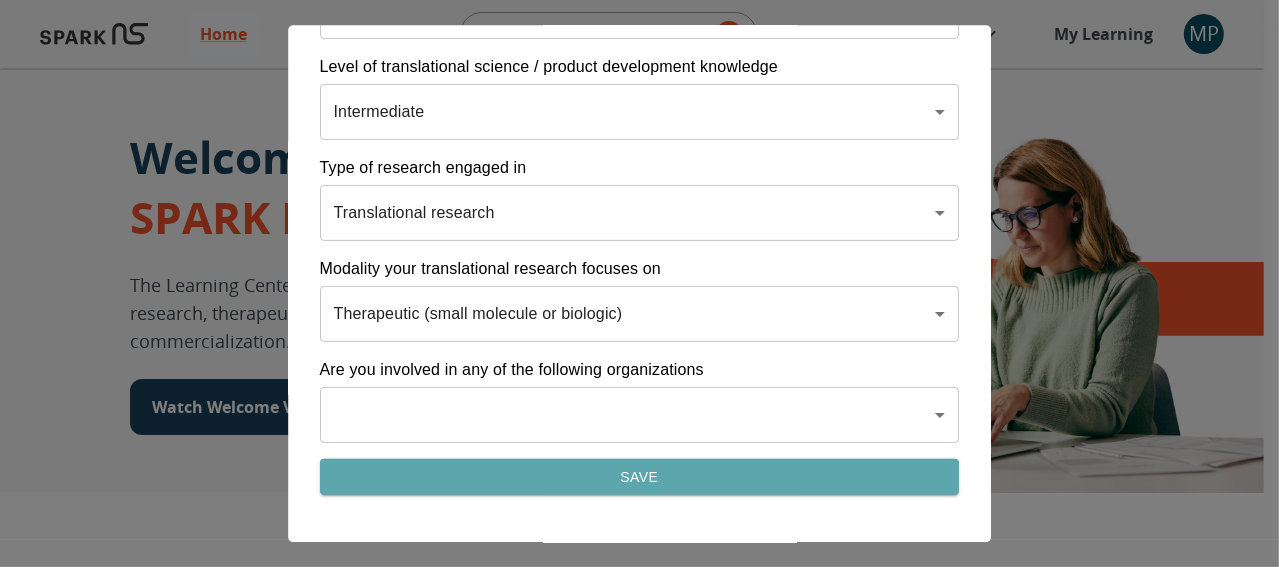 click on "Save" at bounding box center [640, 477] 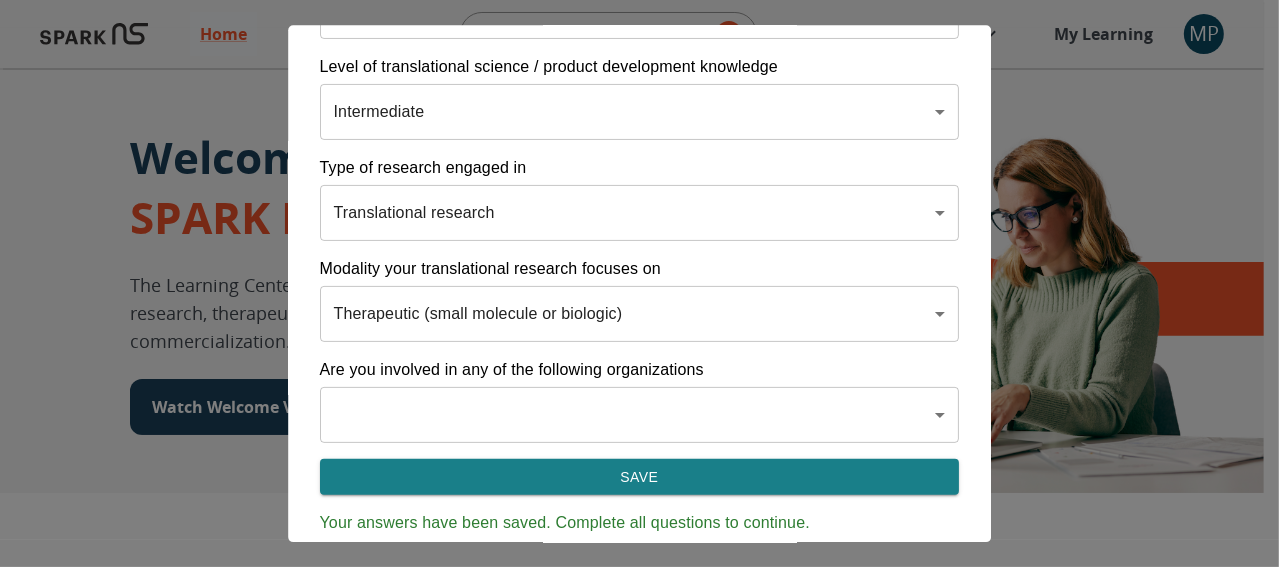 click at bounding box center [639, 283] 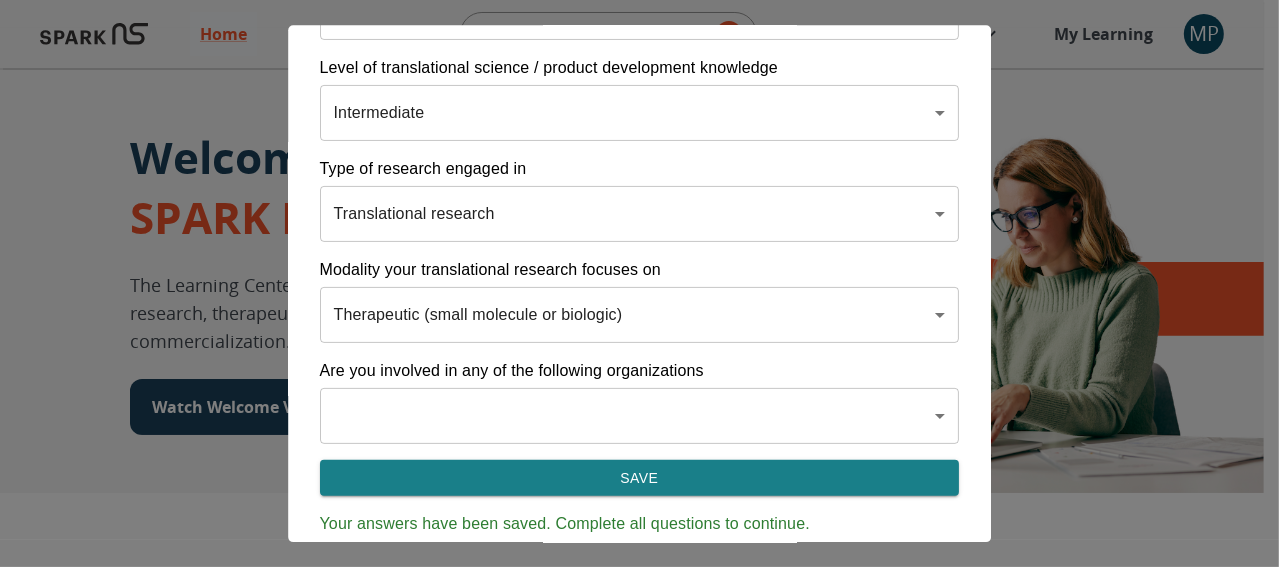scroll, scrollTop: 417, scrollLeft: 0, axis: vertical 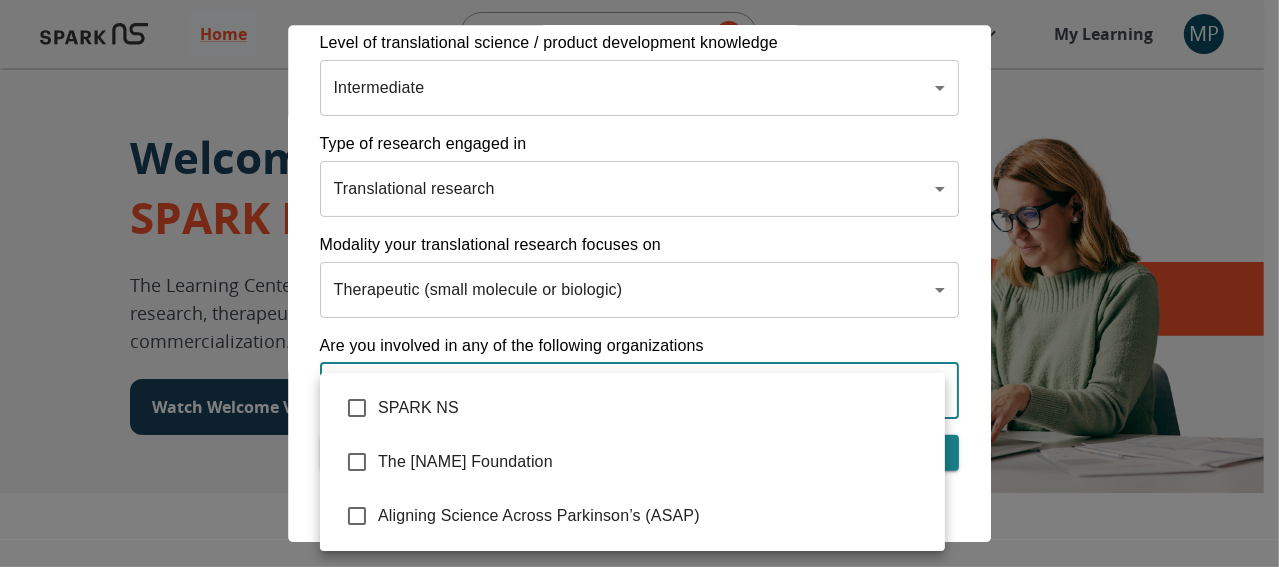 click on "Home Explore ​ About Resources My Learning MP Welcome to the SPARK NS  Learning Center The Learning Center will support your journey in translational research, therapeutic discovery and development, and commercialization. Watch Welcome Video The Drug Discovery and Development Process The drug development process typically has three phases. Discover, Develop, Deliver. Click each tab to learn more. Discover Develop Deliver Discover The Discover section covers foundational knowledge in drug discovery and
development, from identifying unmet medical need and understanding the disease to defining essential
product characteristics, therapeutic discovery, and optimization. You will also find information
supporting strategic planning, the basics of the market, and technology transfer as well as regulatory
and intellectual property considerations. Watch Video Your Learning, Your Way Courses Go to Courses Courses Go to Courses Modules Go to Modules Videos Go to Videos Contact Privacy" at bounding box center [639, 1243] 